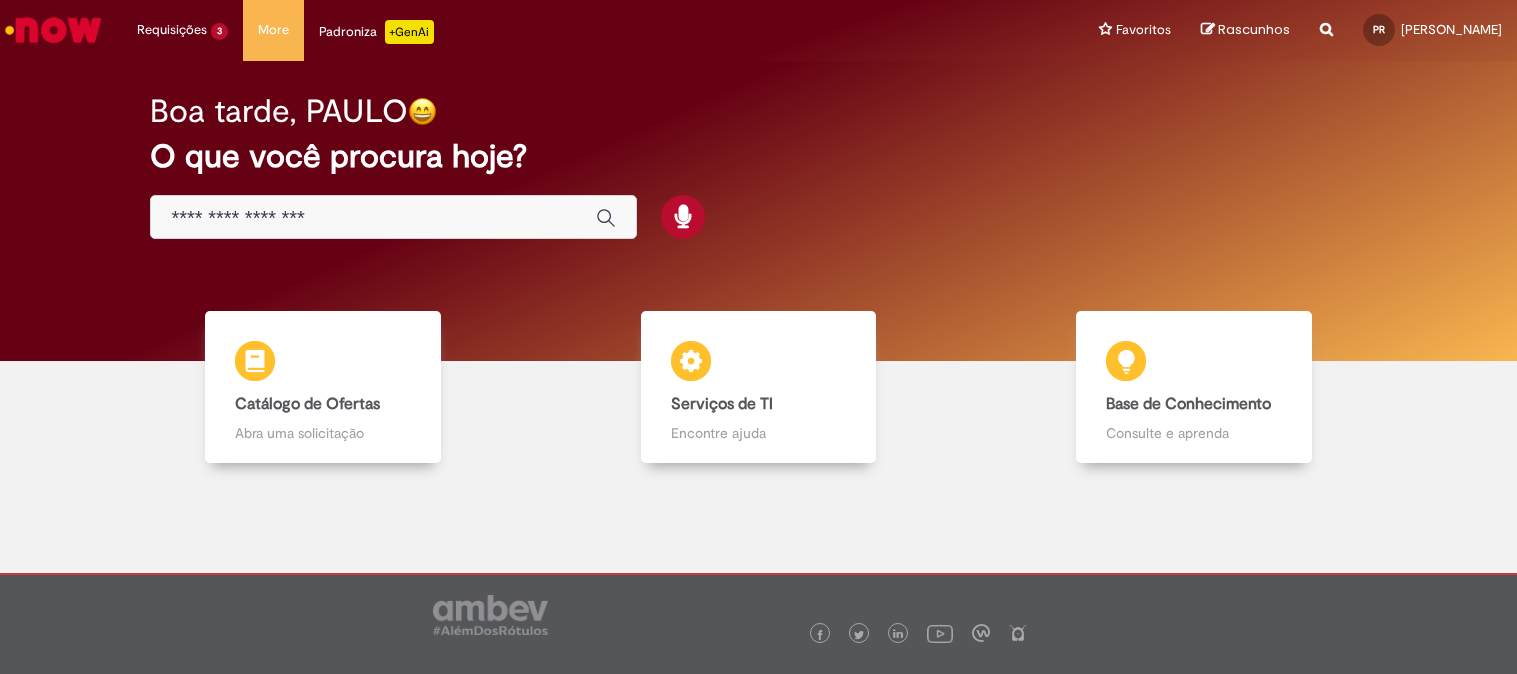 scroll, scrollTop: 0, scrollLeft: 0, axis: both 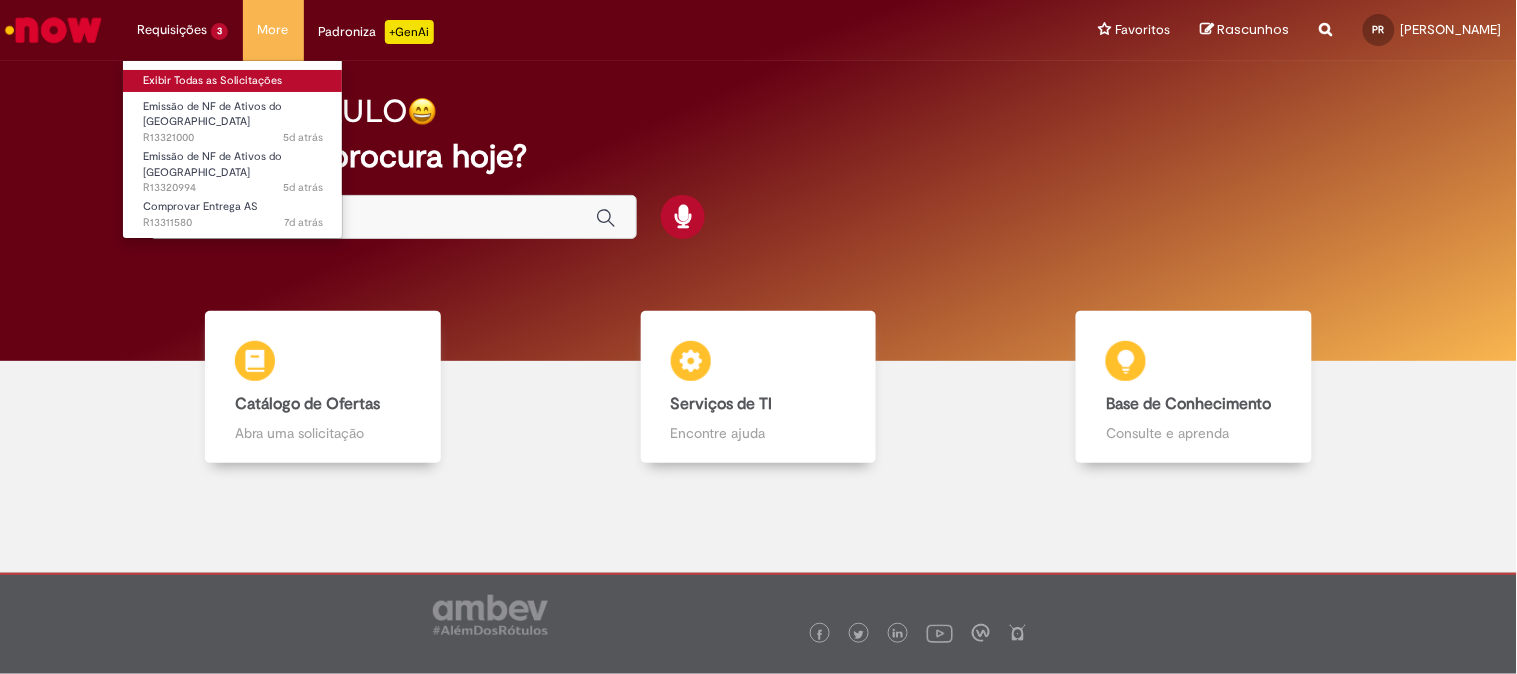 click on "Exibir Todas as Solicitações" at bounding box center [233, 81] 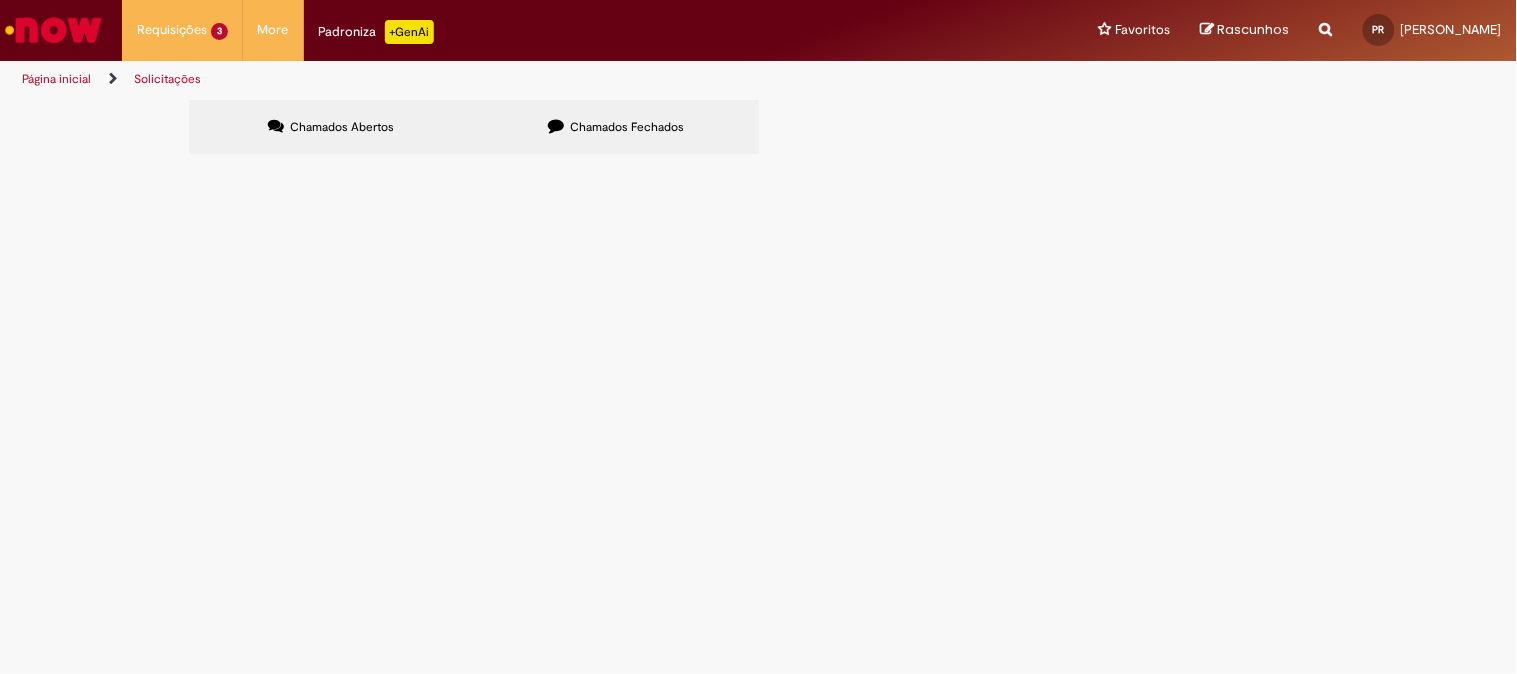 click at bounding box center [53, 30] 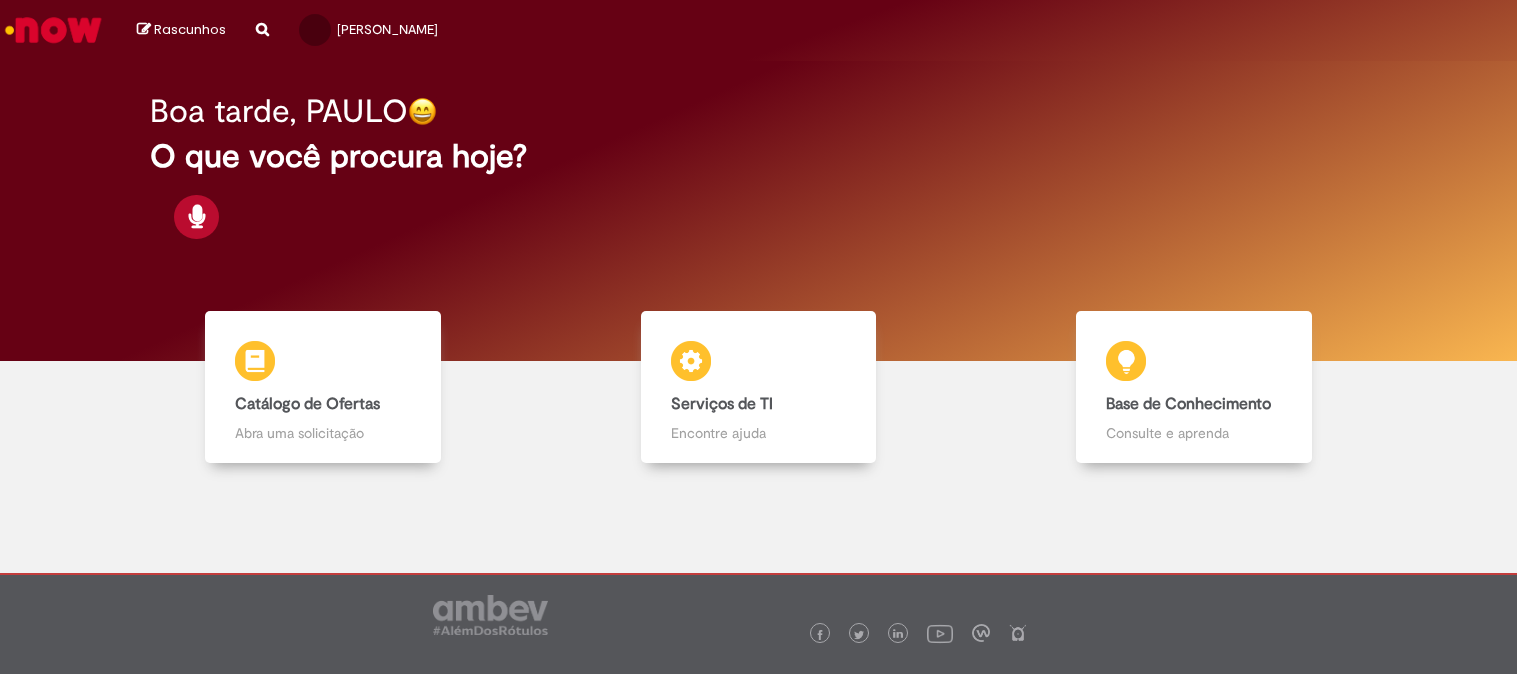 scroll, scrollTop: 0, scrollLeft: 0, axis: both 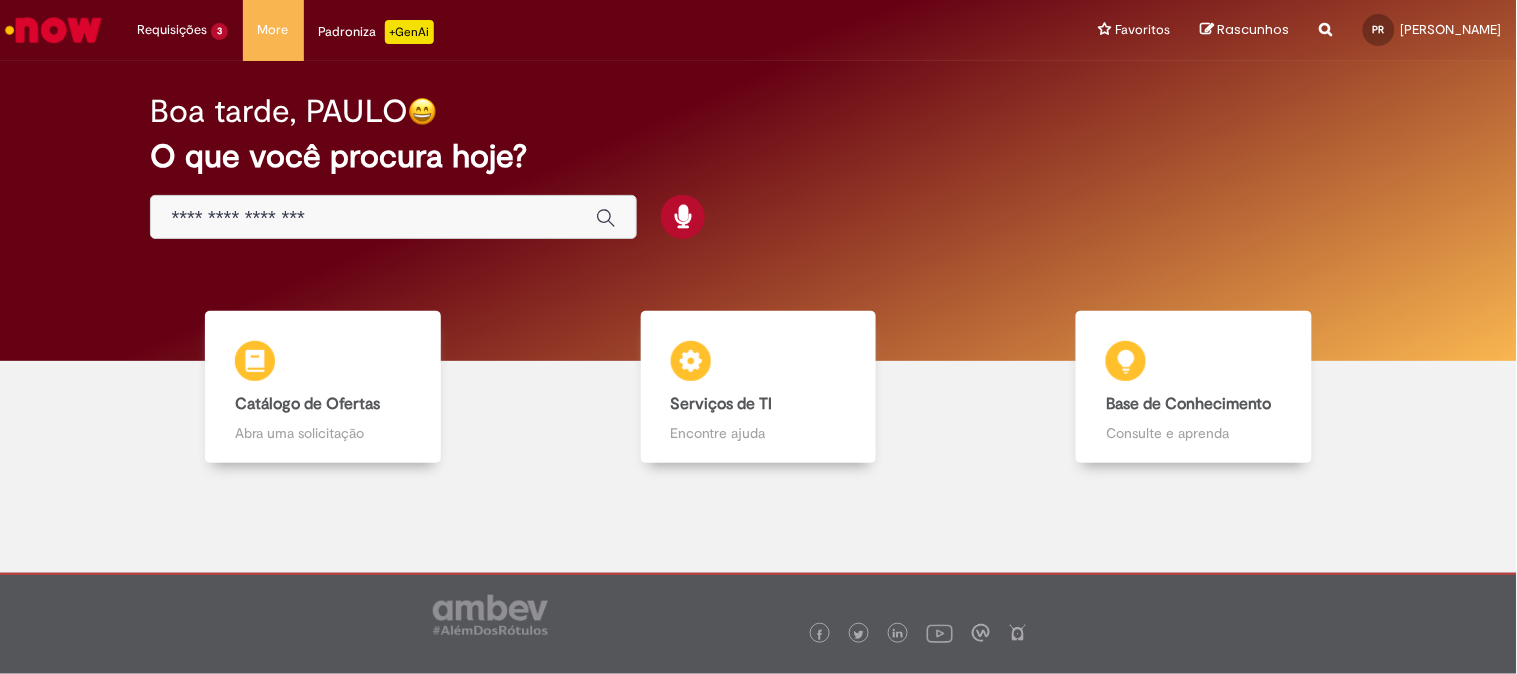 click at bounding box center (373, 218) 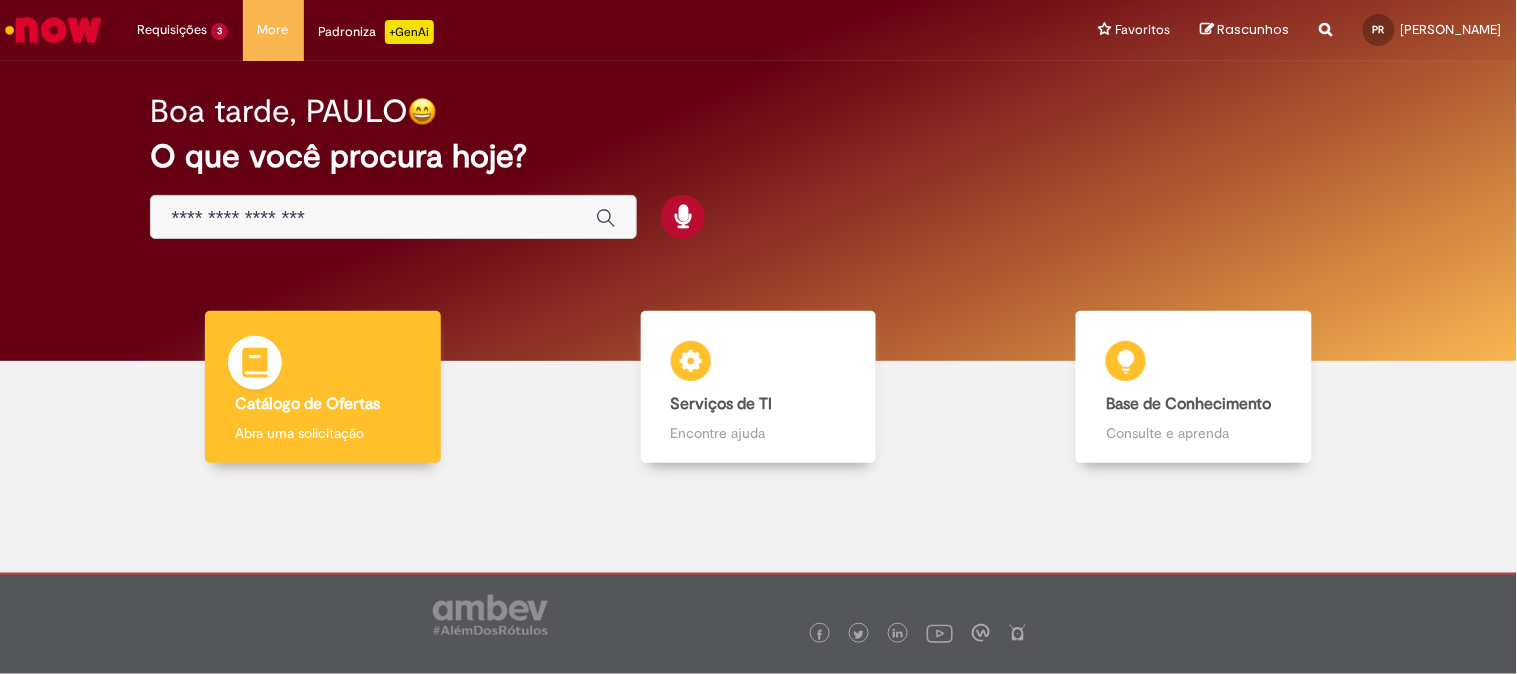 click on "Catálogo de Ofertas" at bounding box center [307, 404] 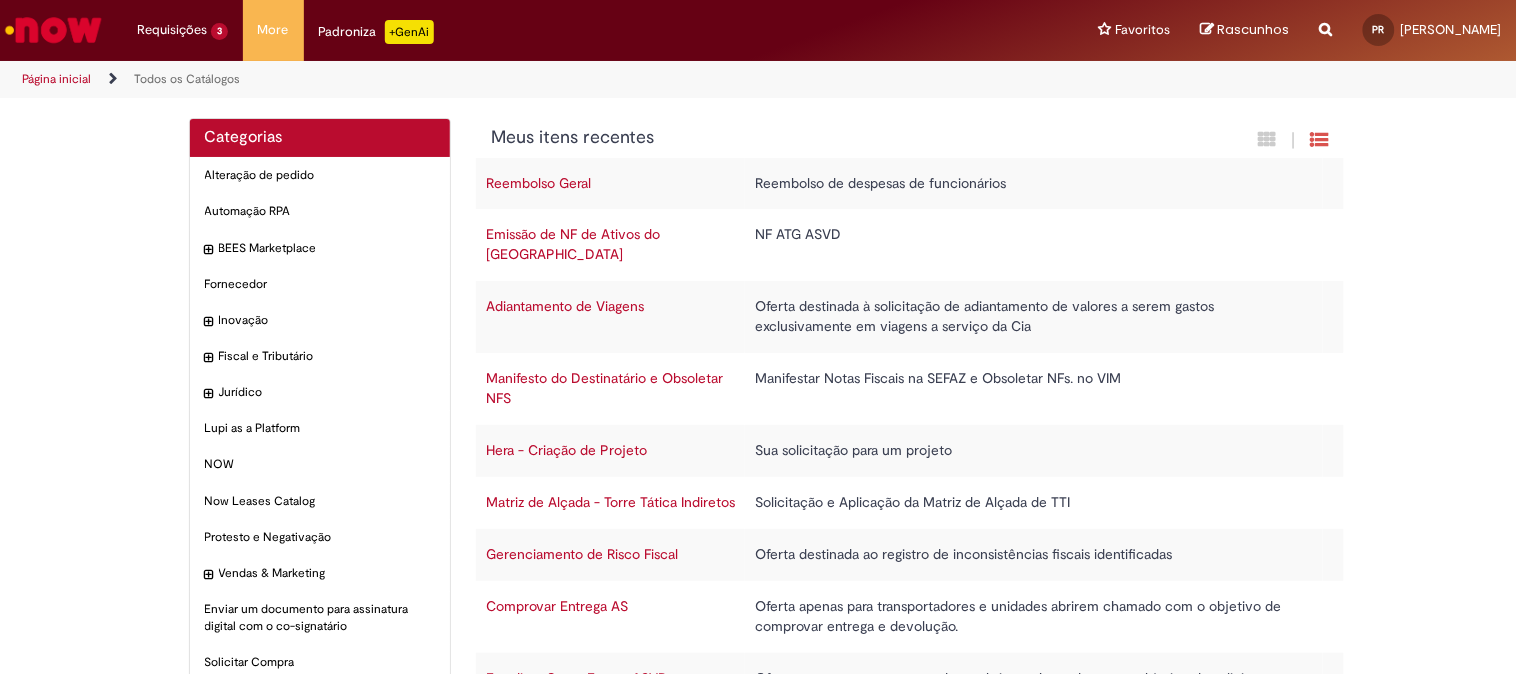 click on "Emissão de NF de Ativos do [GEOGRAPHIC_DATA]" at bounding box center [573, 244] 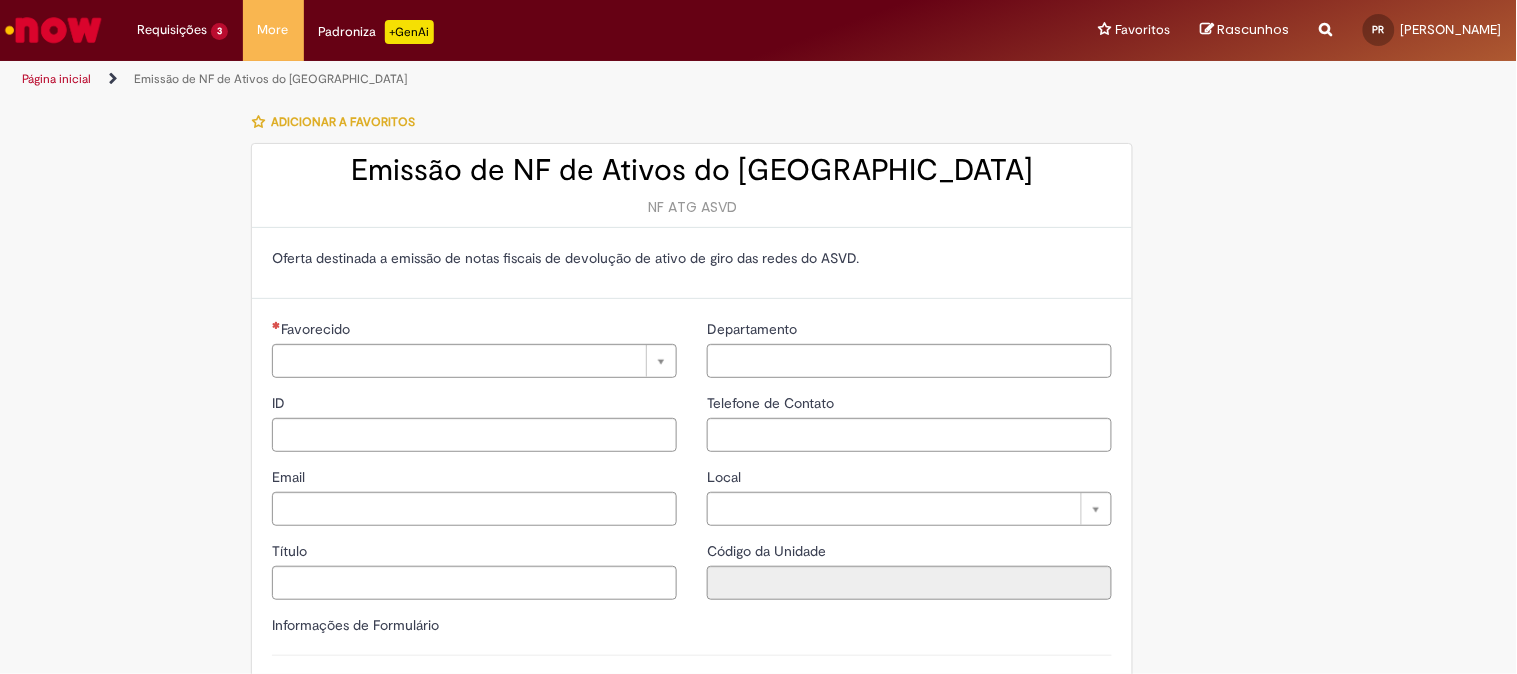 type on "**********" 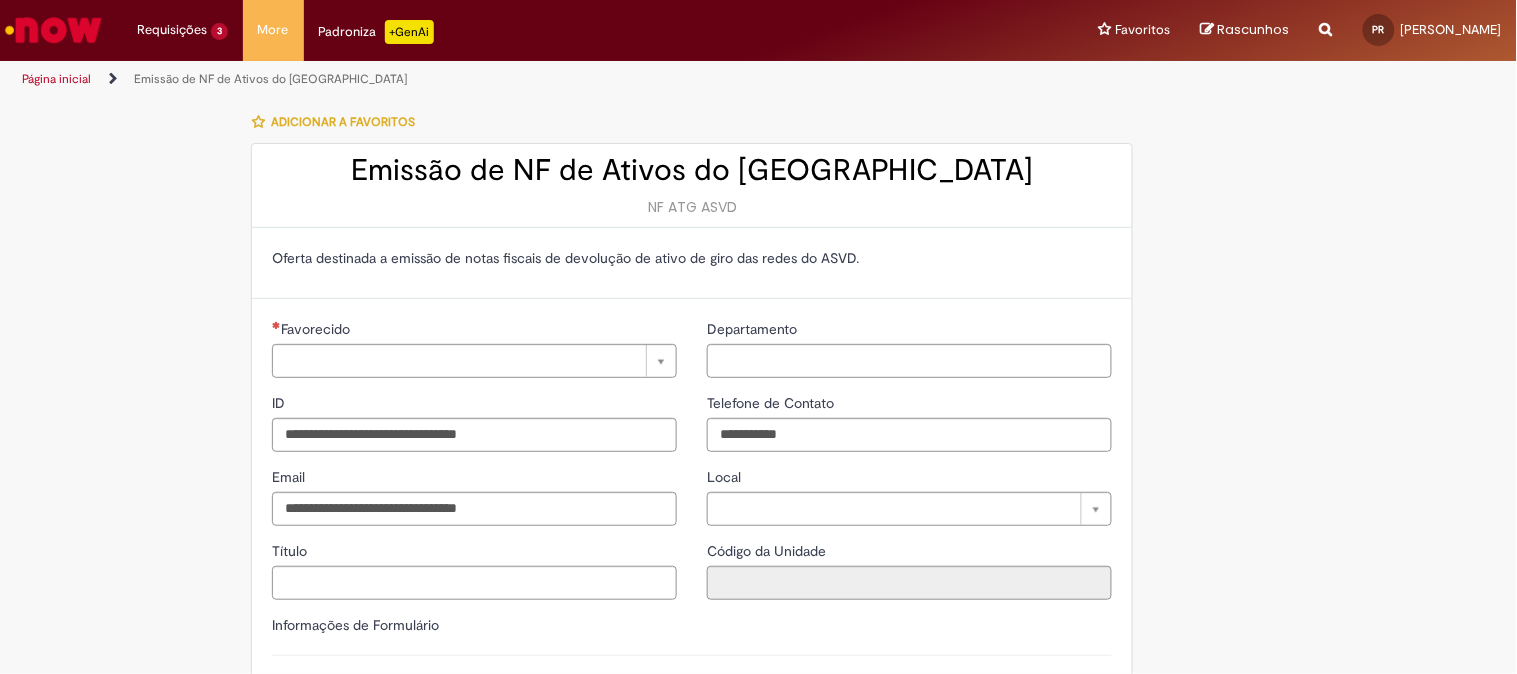 type on "**********" 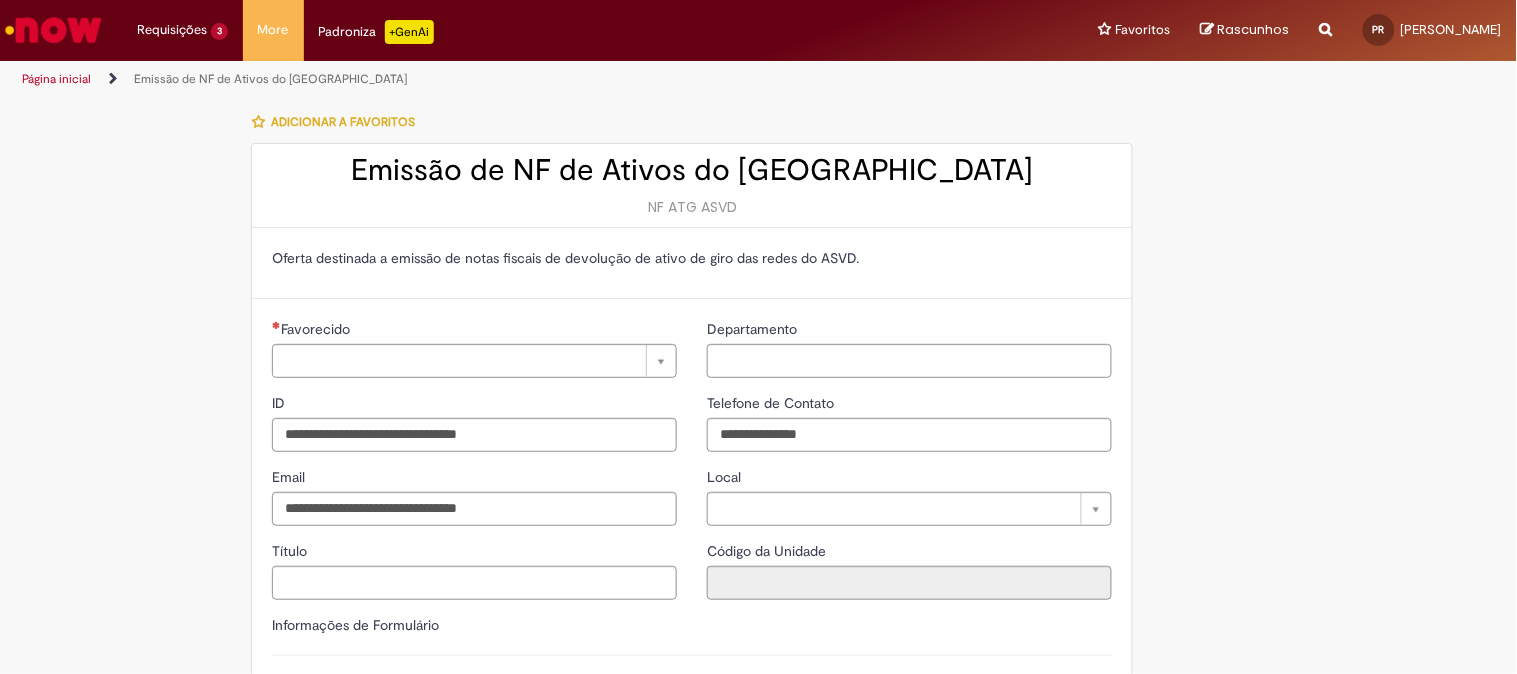 type on "**********" 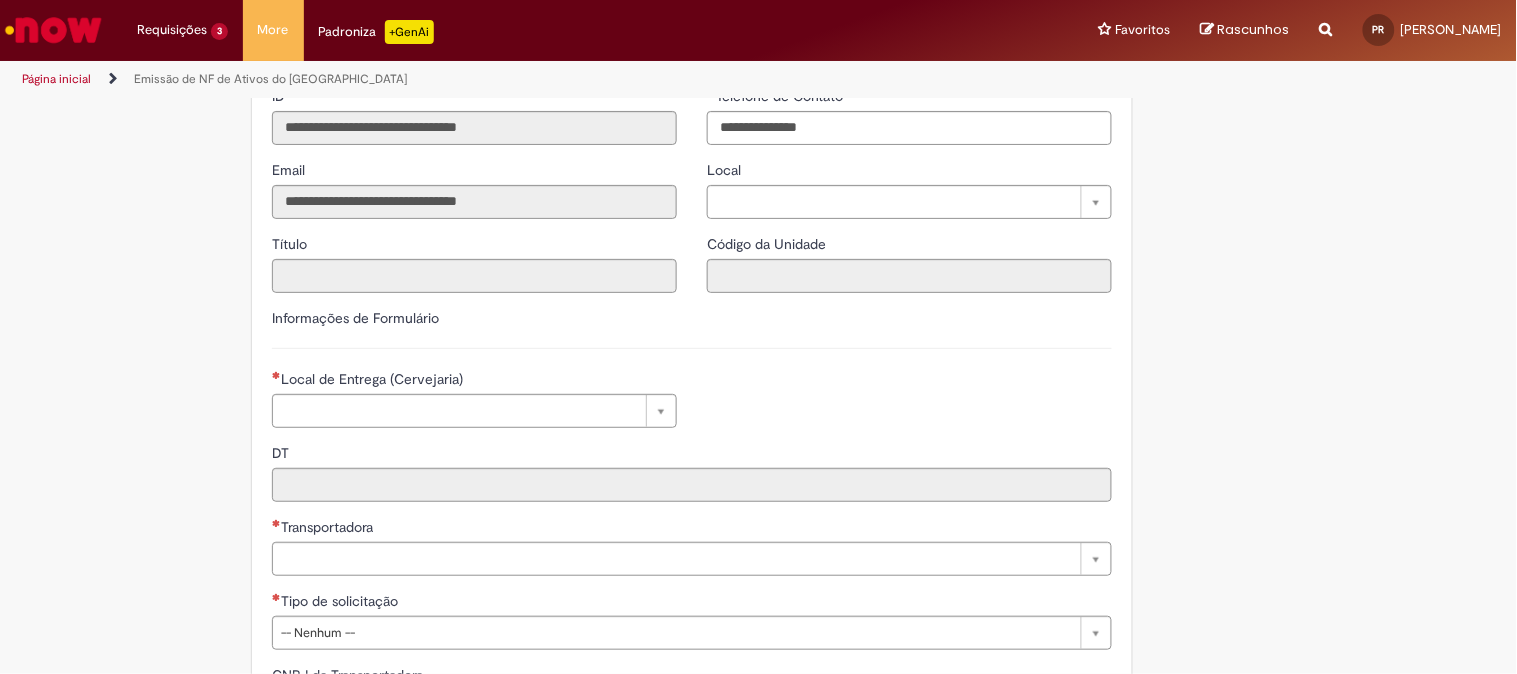 scroll, scrollTop: 333, scrollLeft: 0, axis: vertical 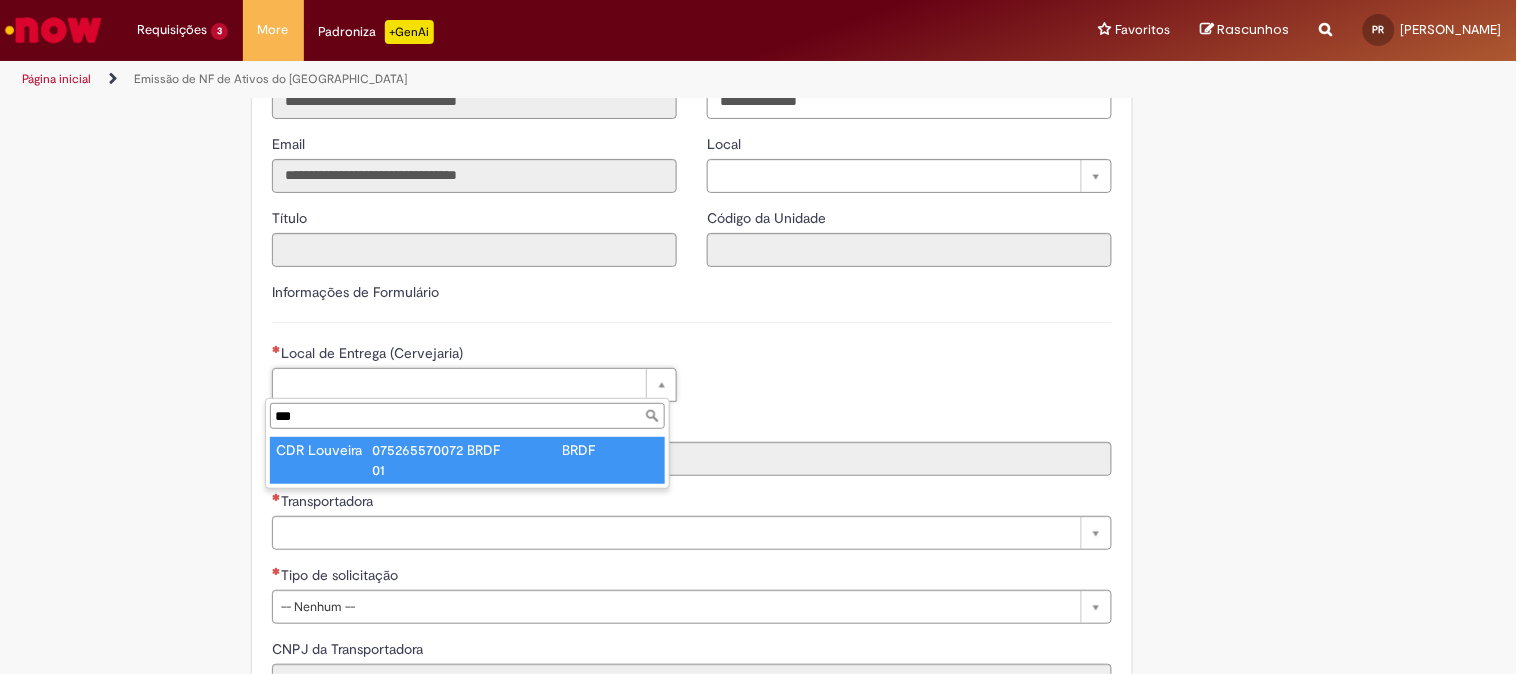 type on "***" 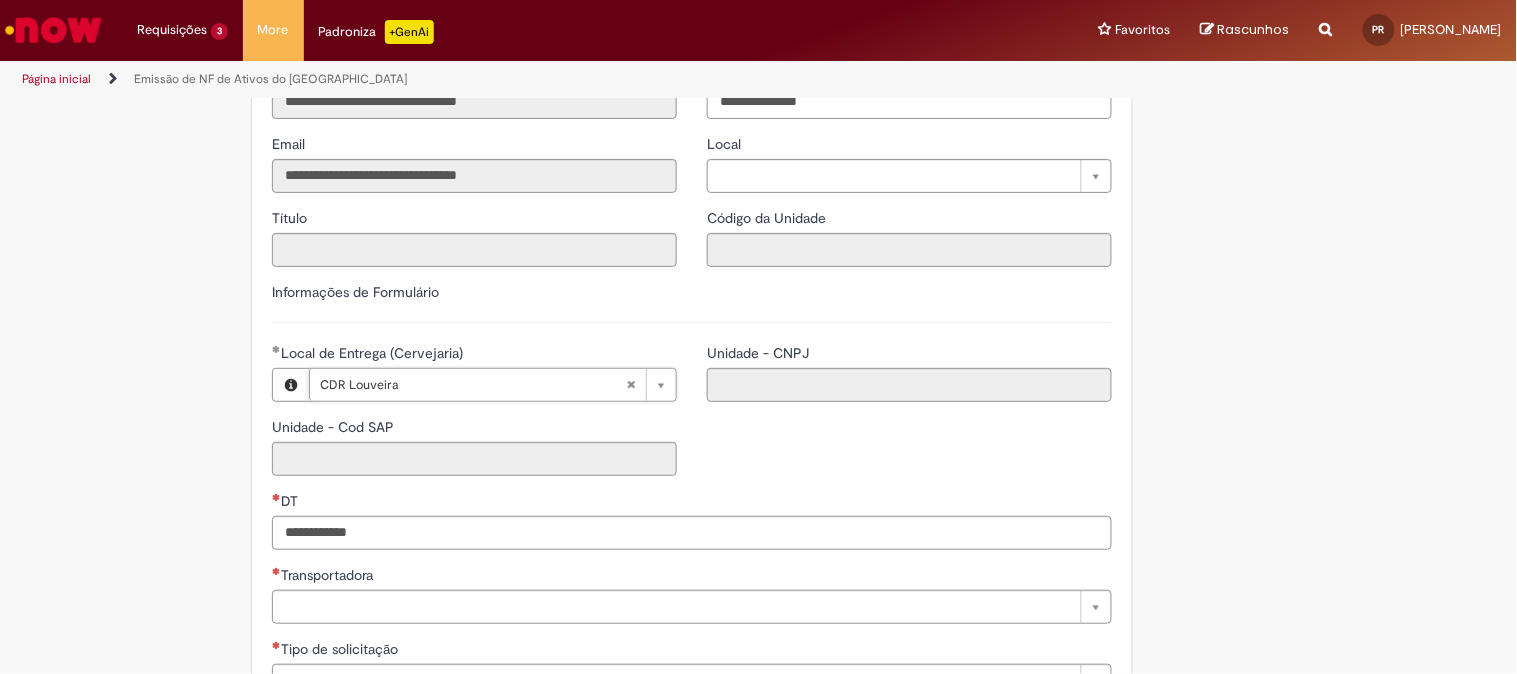 type on "****" 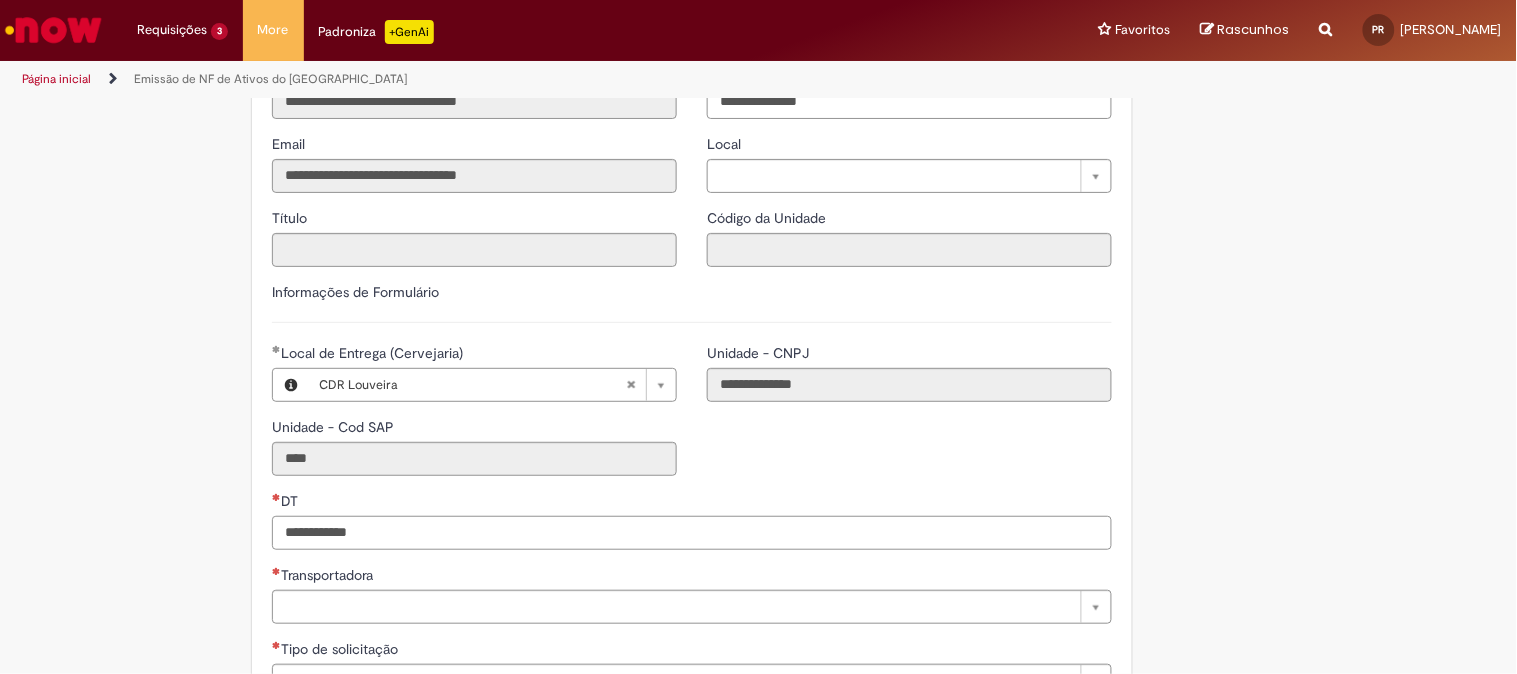 click on "DT" at bounding box center [692, 533] 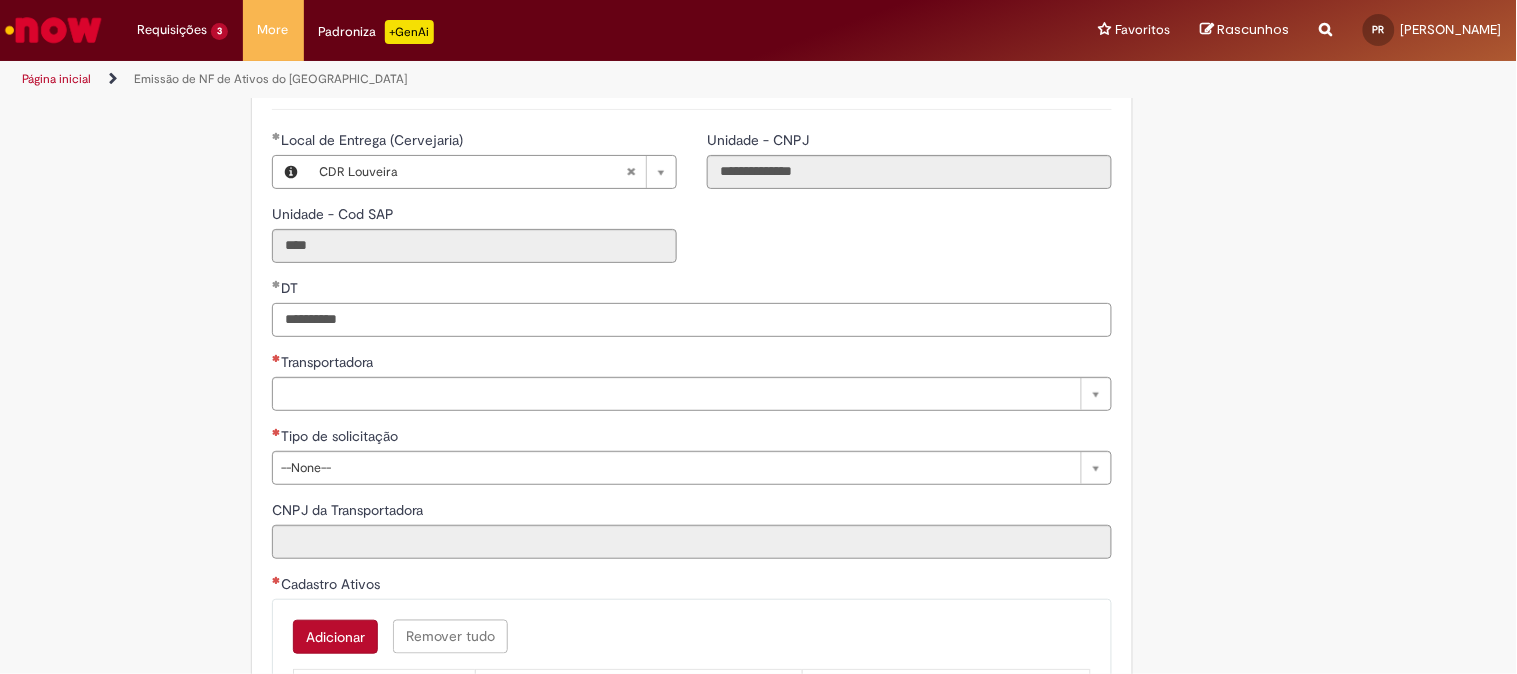 scroll, scrollTop: 555, scrollLeft: 0, axis: vertical 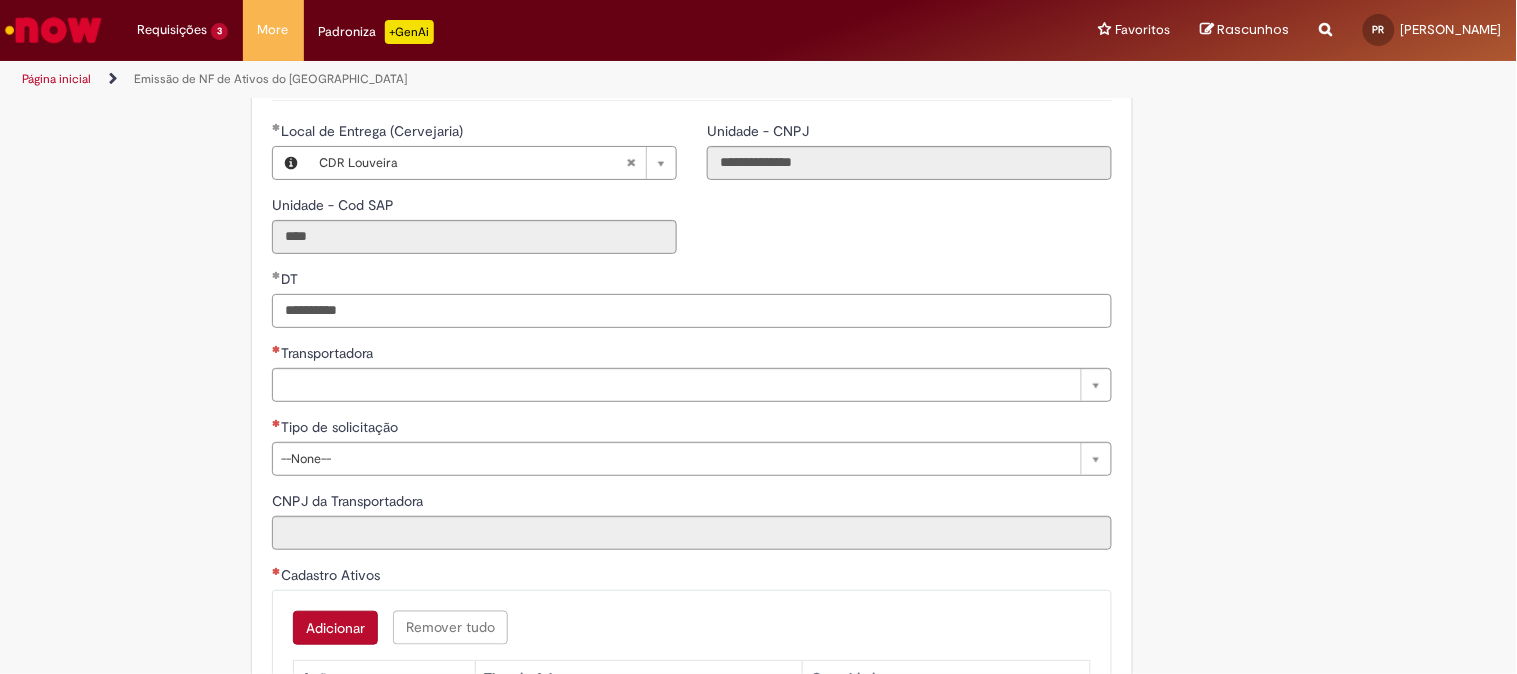 type on "**********" 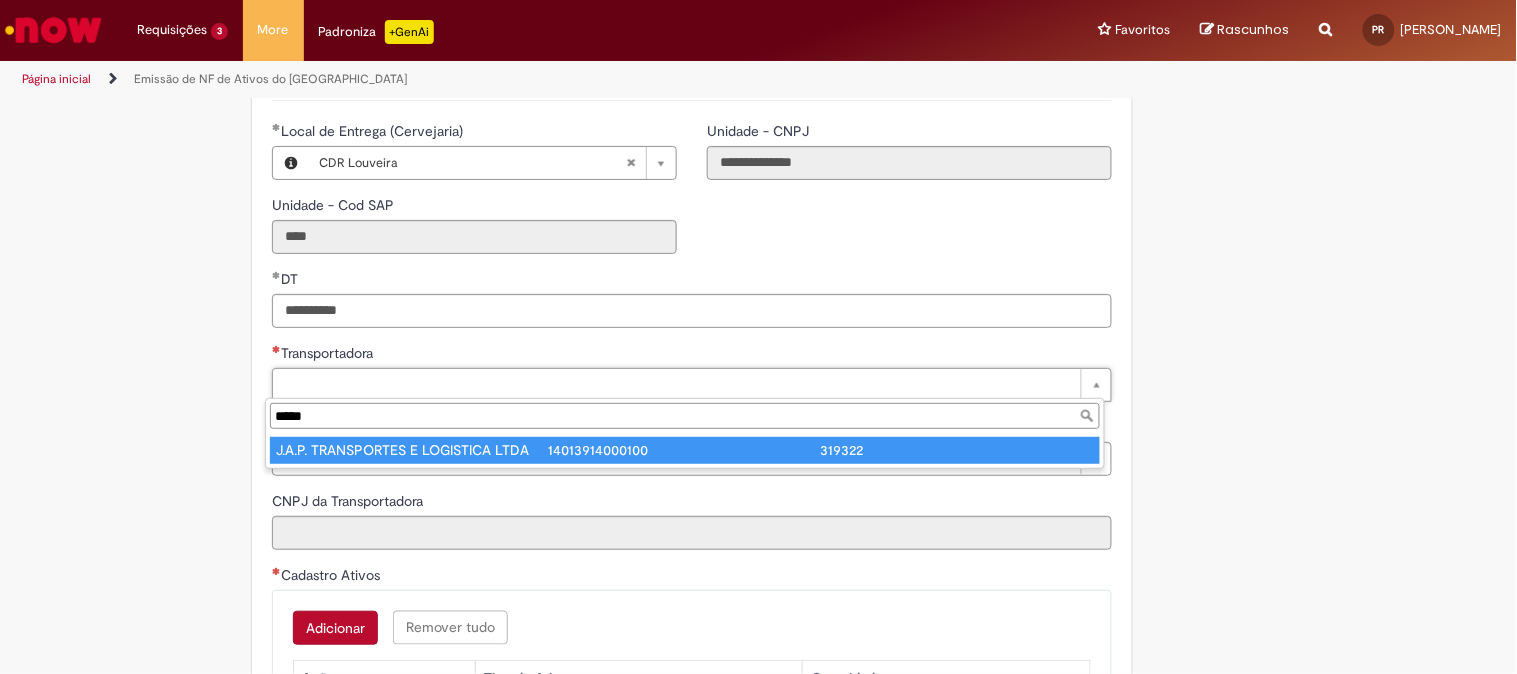 type on "*****" 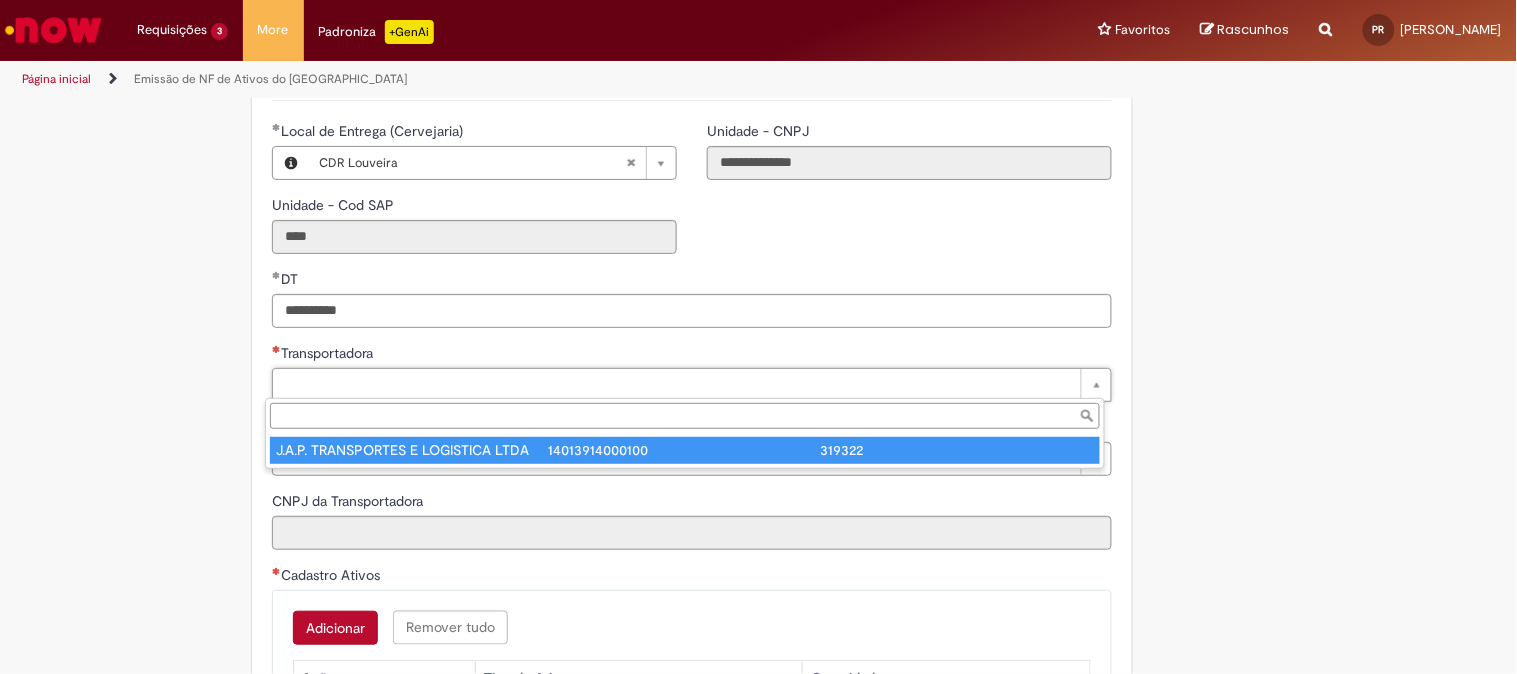 type on "**********" 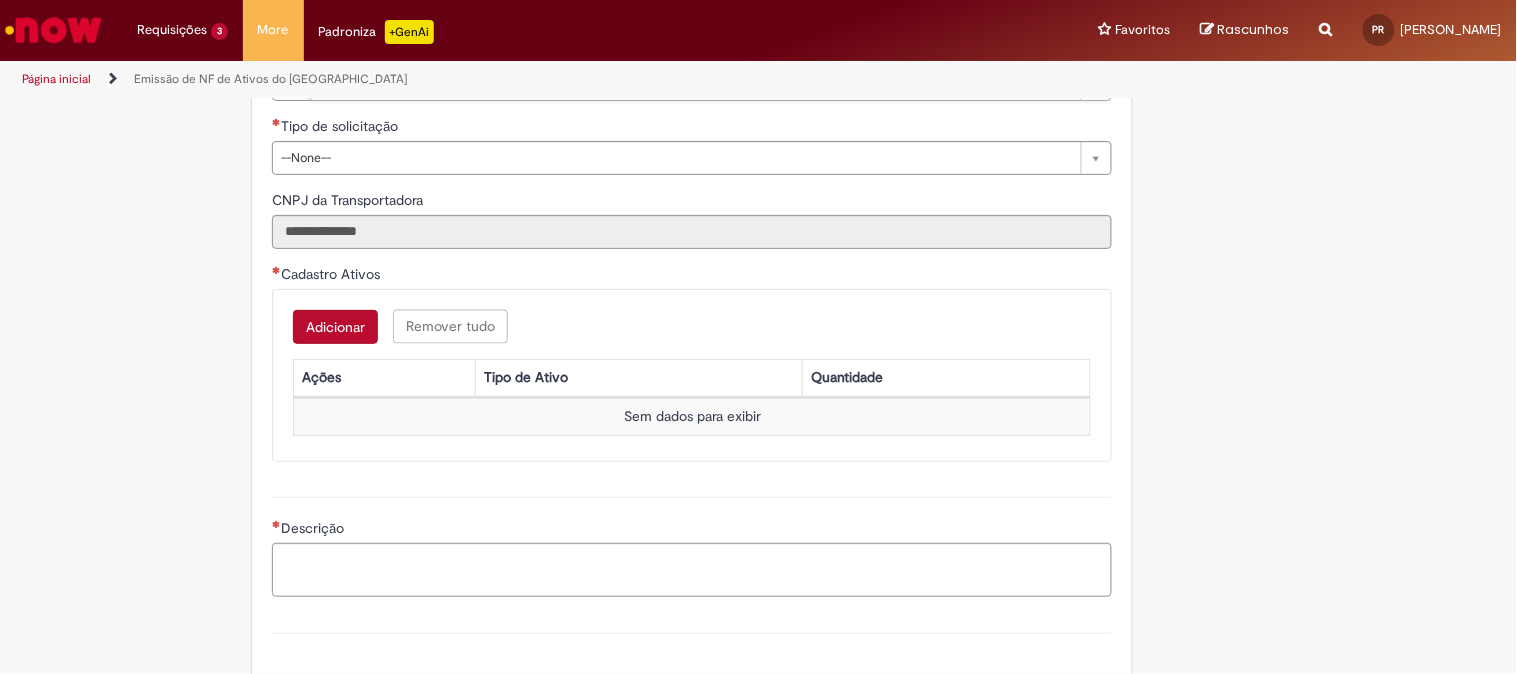 scroll, scrollTop: 888, scrollLeft: 0, axis: vertical 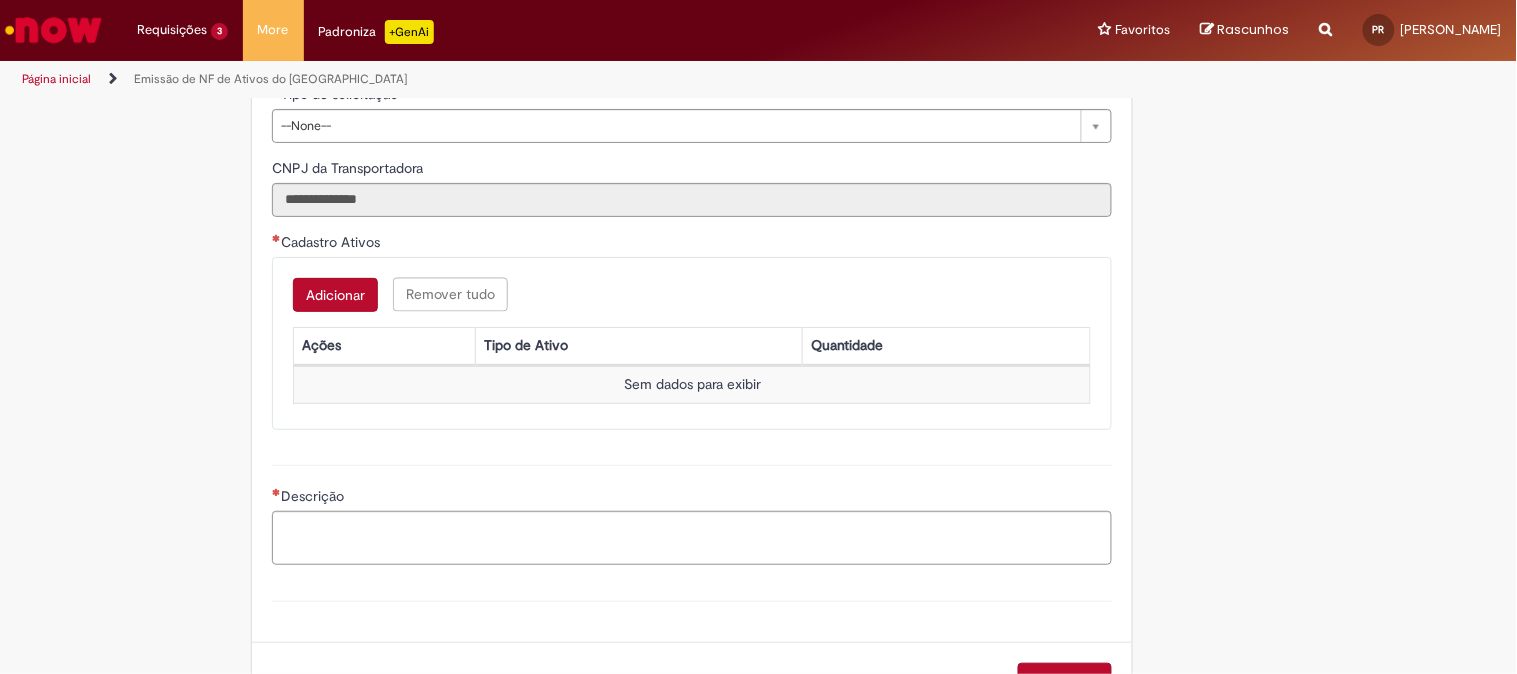 click on "Adicionar" at bounding box center (335, 295) 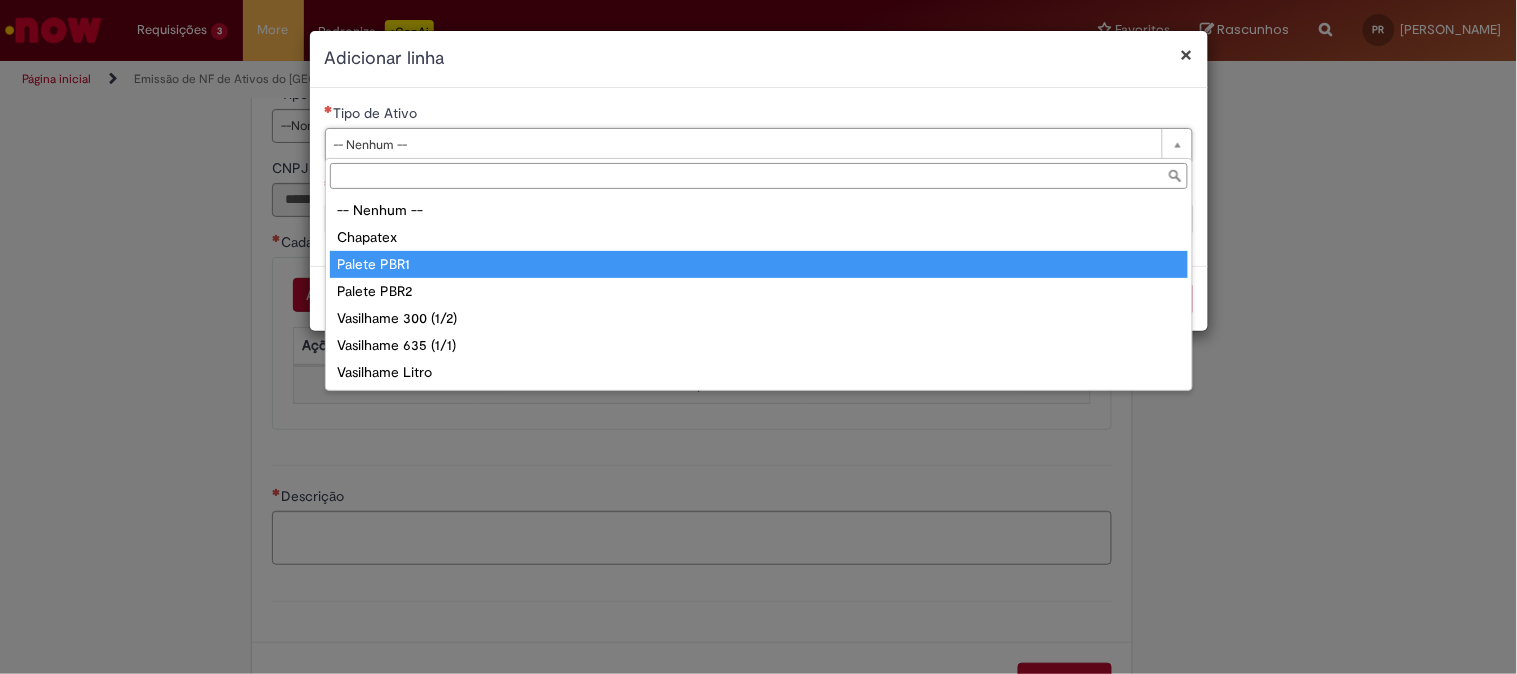 type on "**********" 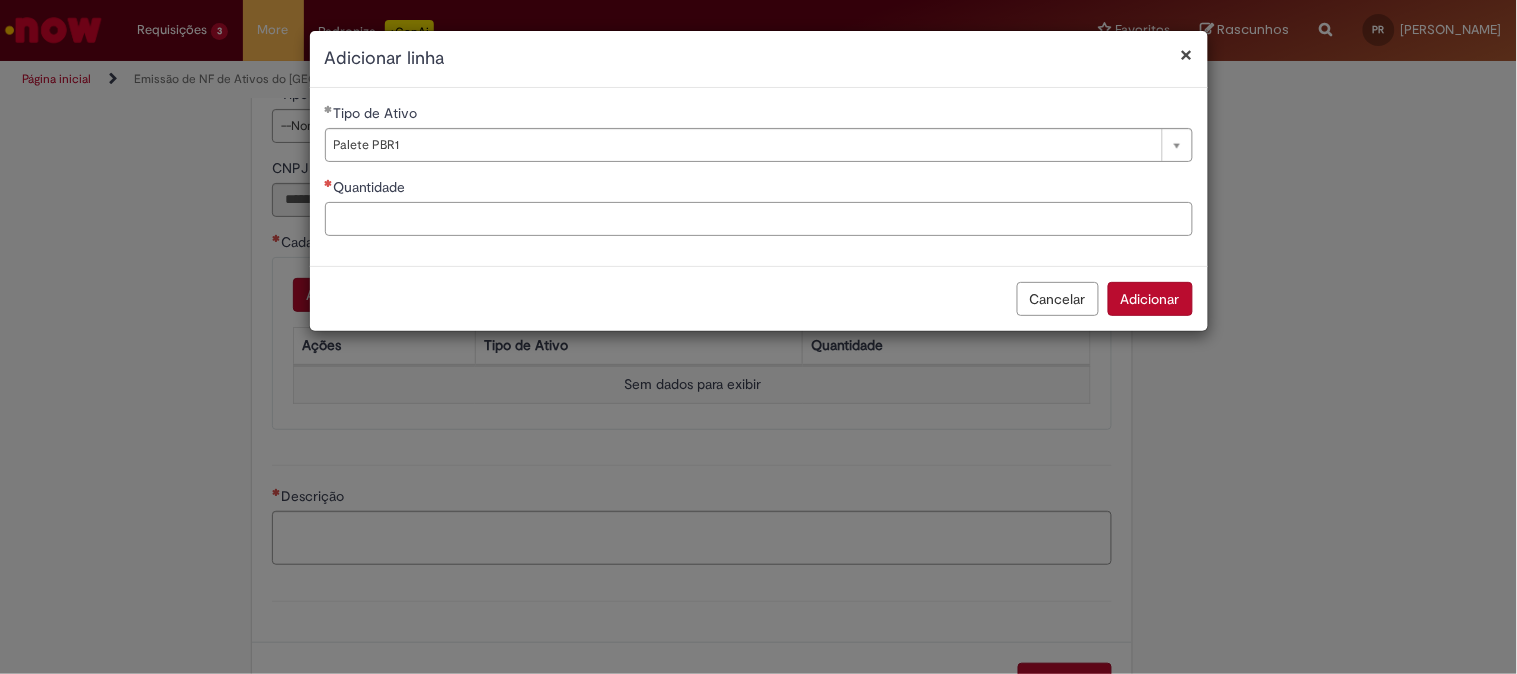 click on "Quantidade" at bounding box center [759, 219] 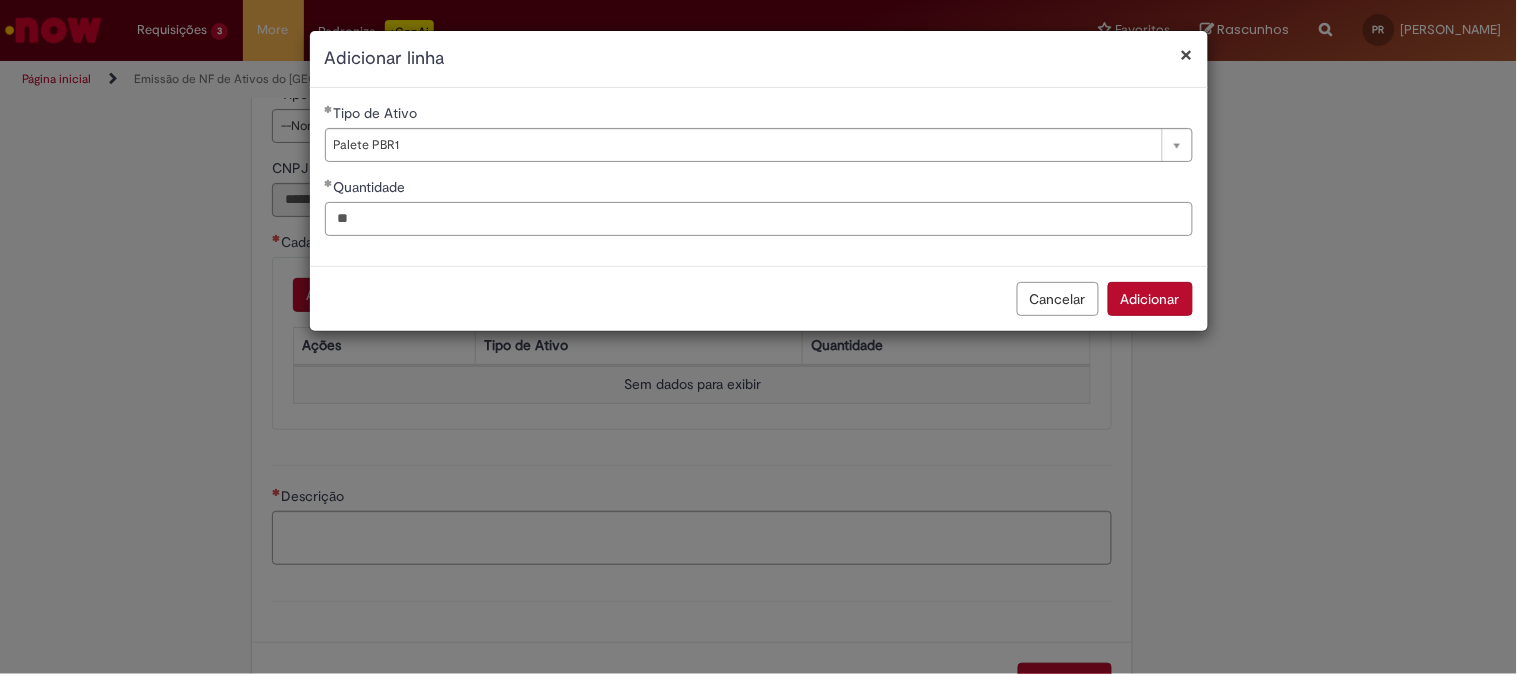type on "**" 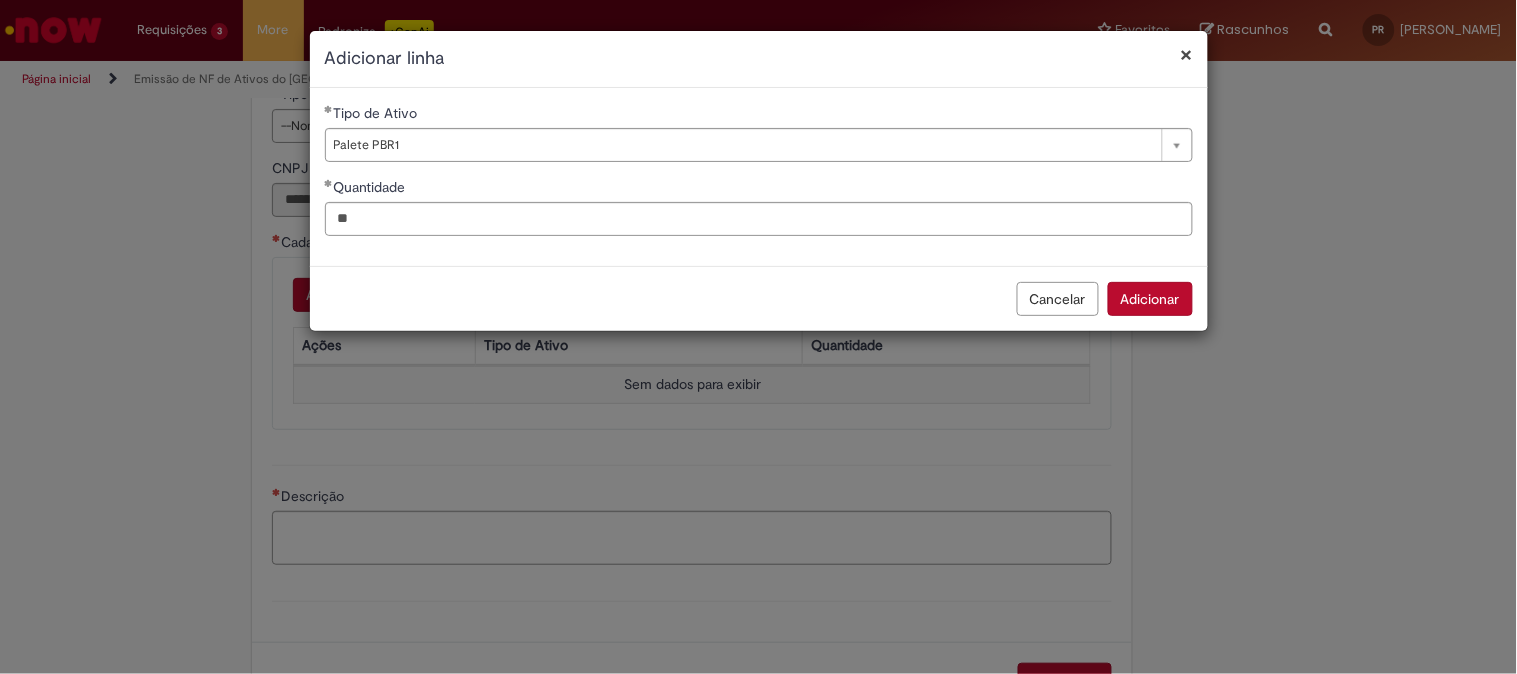 click on "Cancelar   Adicionar" at bounding box center [759, 298] 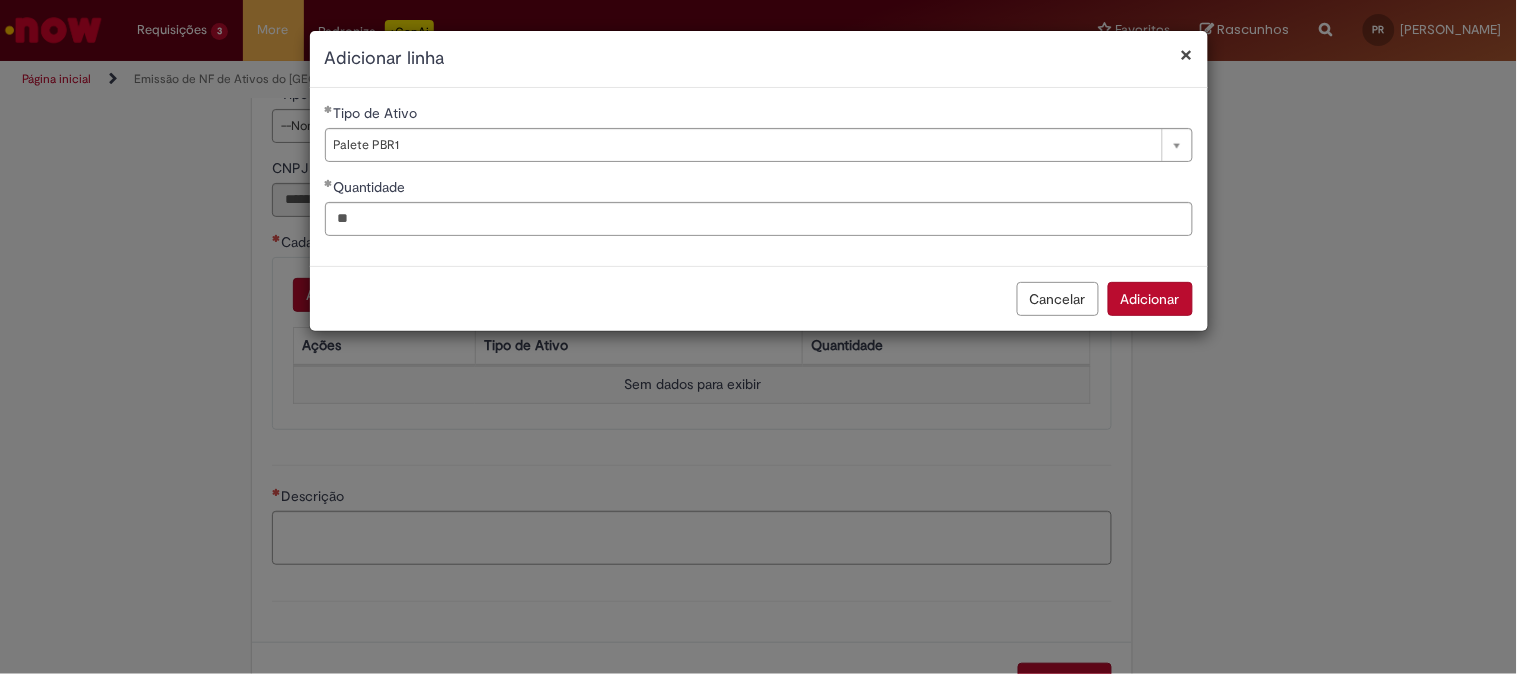 click on "Adicionar" at bounding box center [1150, 299] 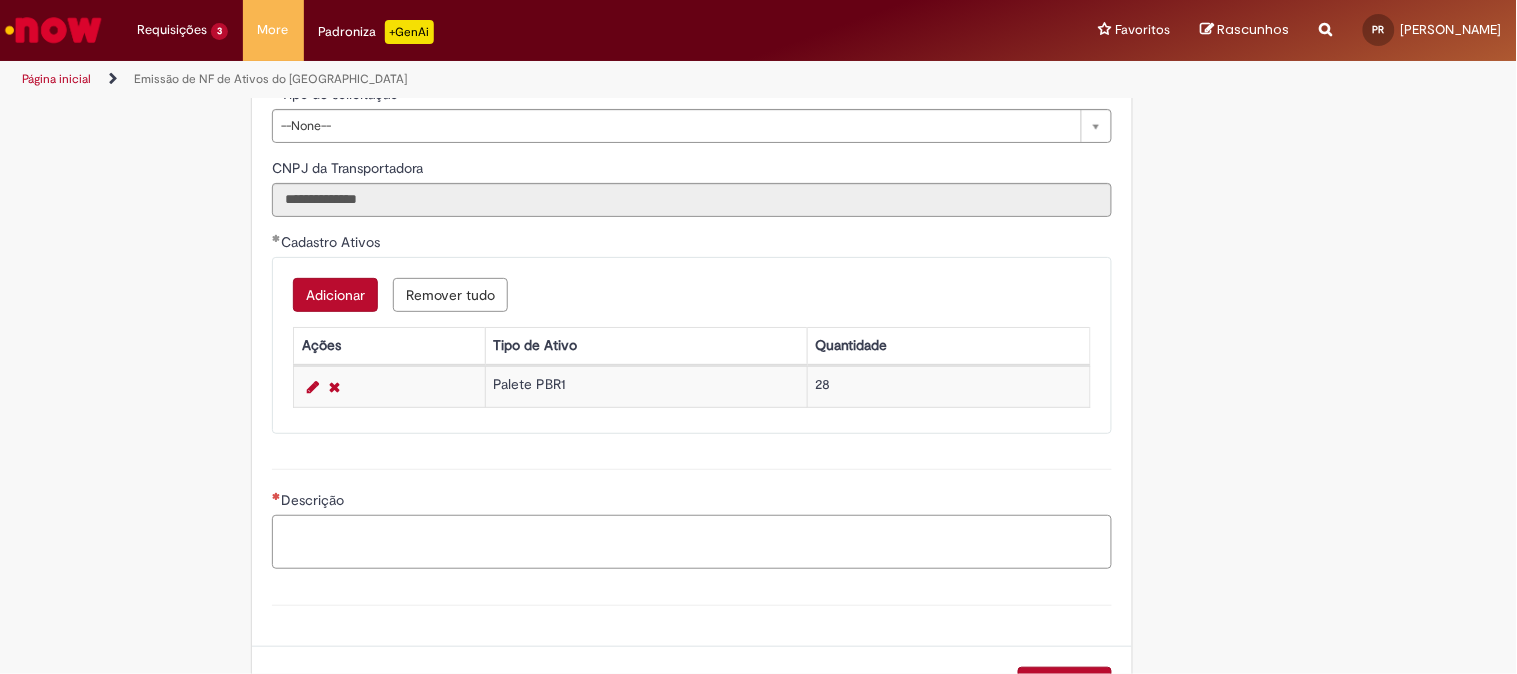 click on "Descrição" at bounding box center [692, 542] 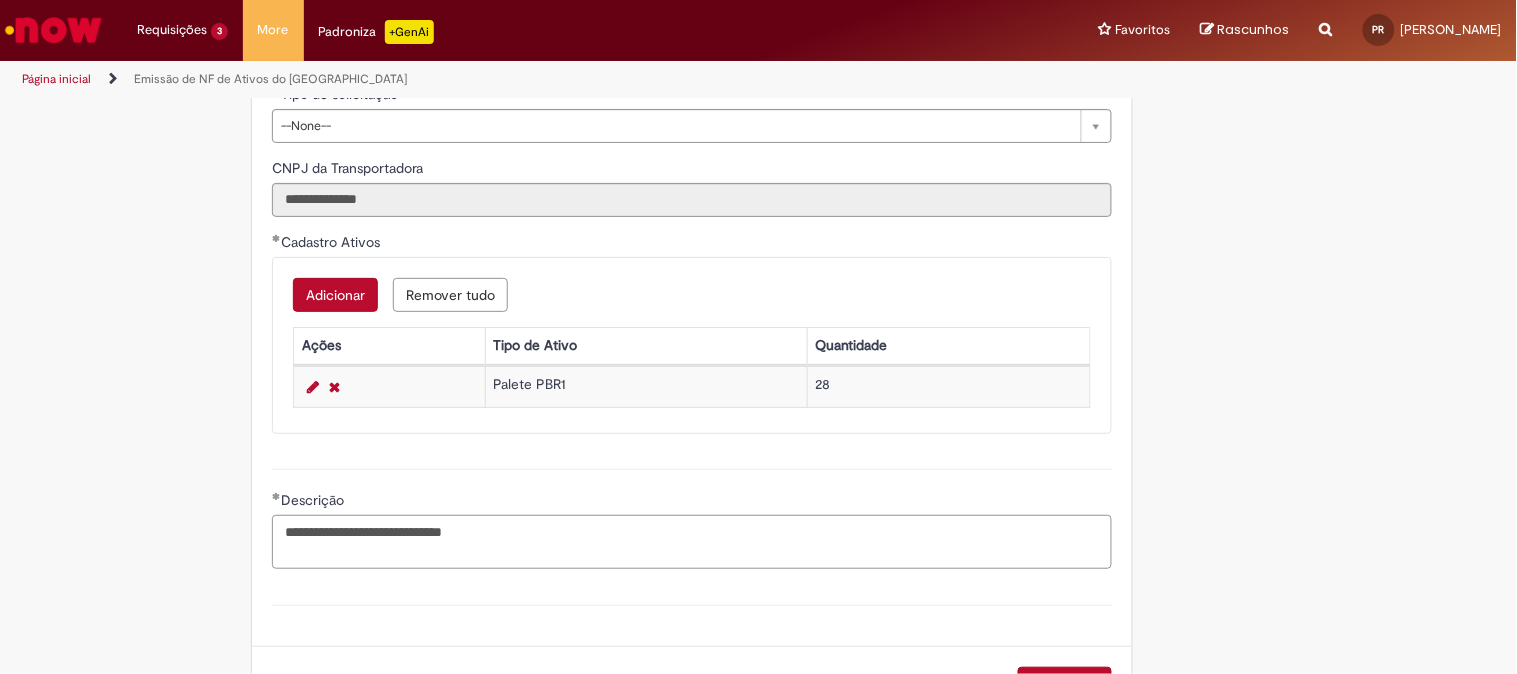 paste on "**********" 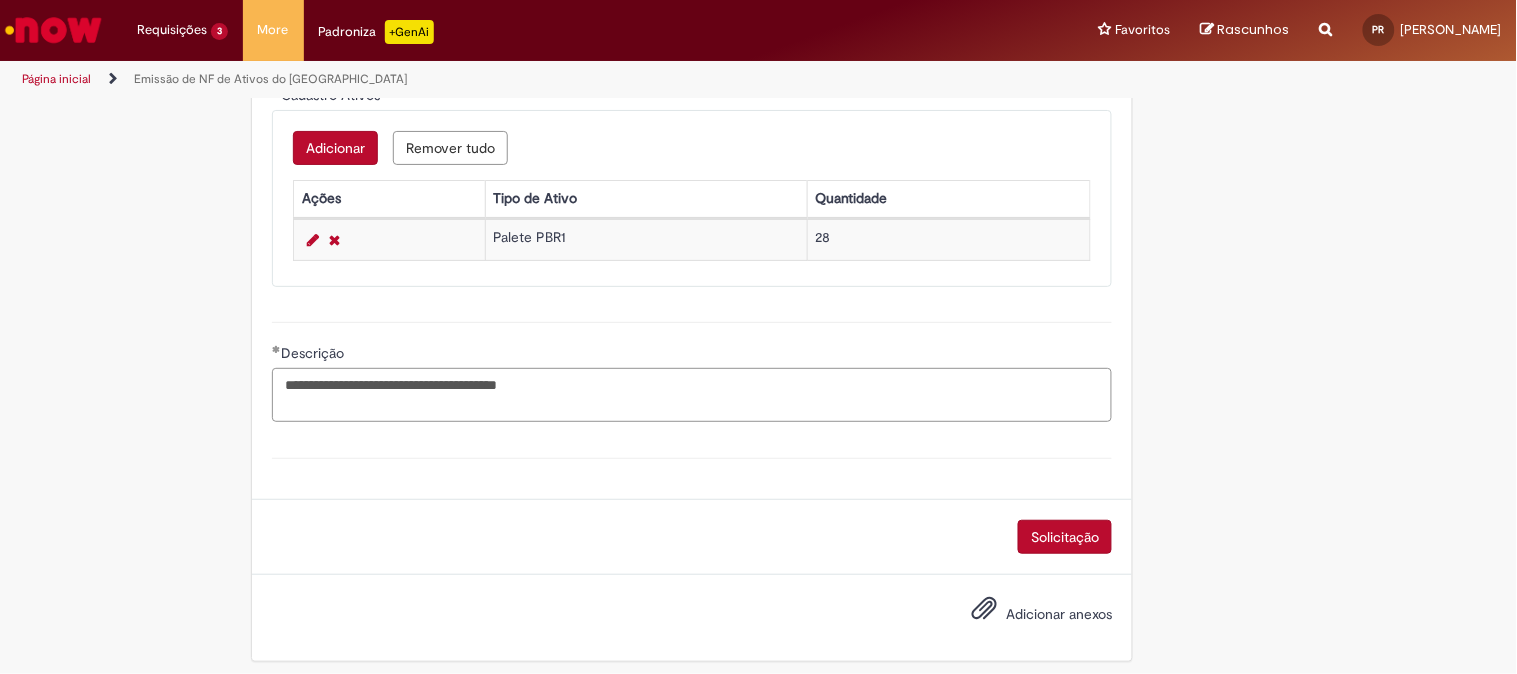 scroll, scrollTop: 1045, scrollLeft: 0, axis: vertical 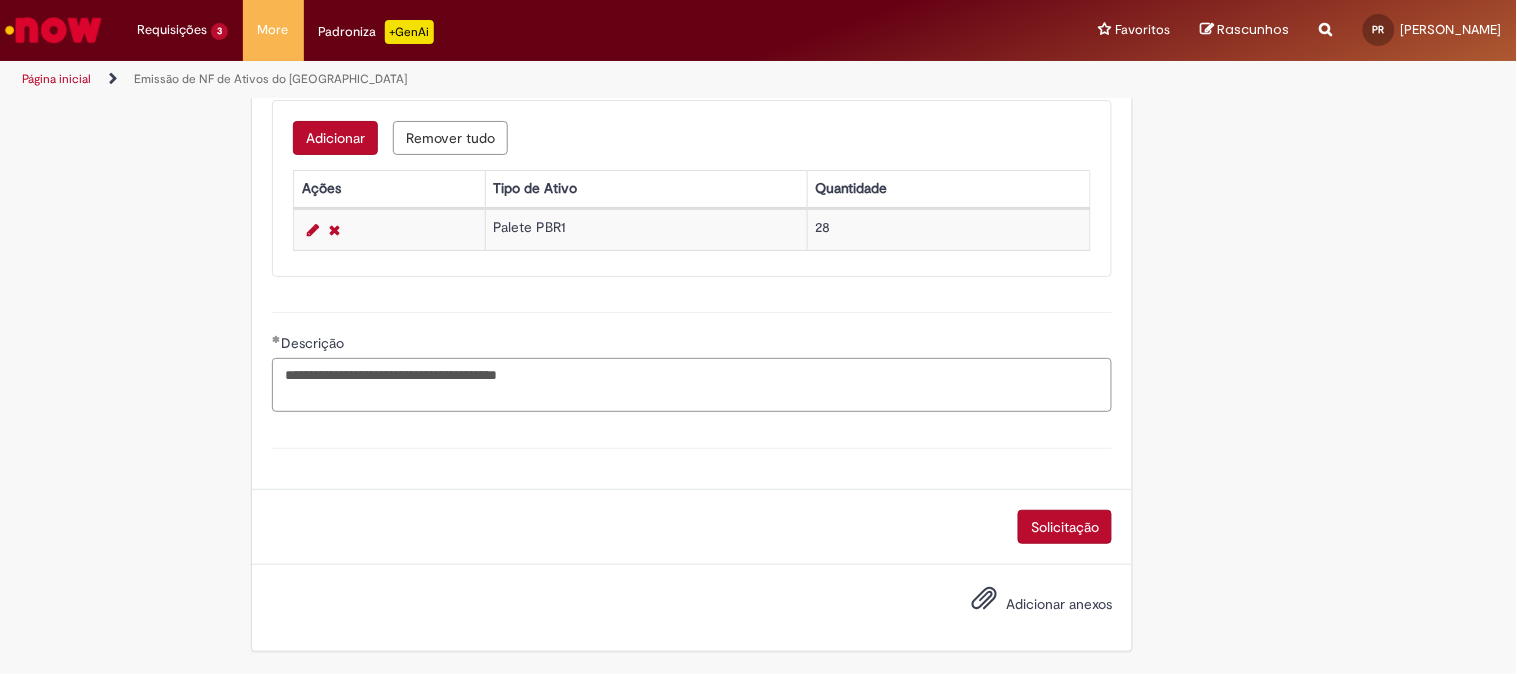 type on "**********" 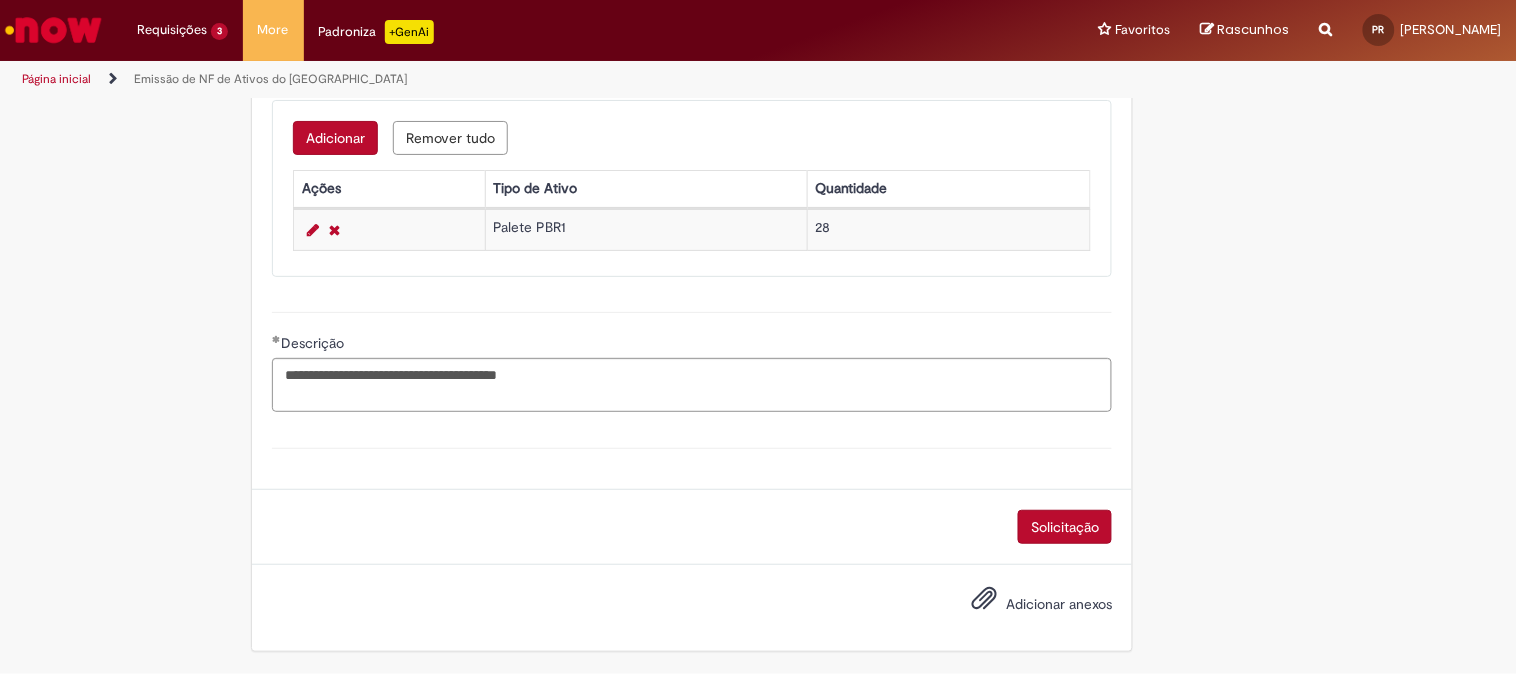 click on "Adicionar anexos" at bounding box center [1059, 604] 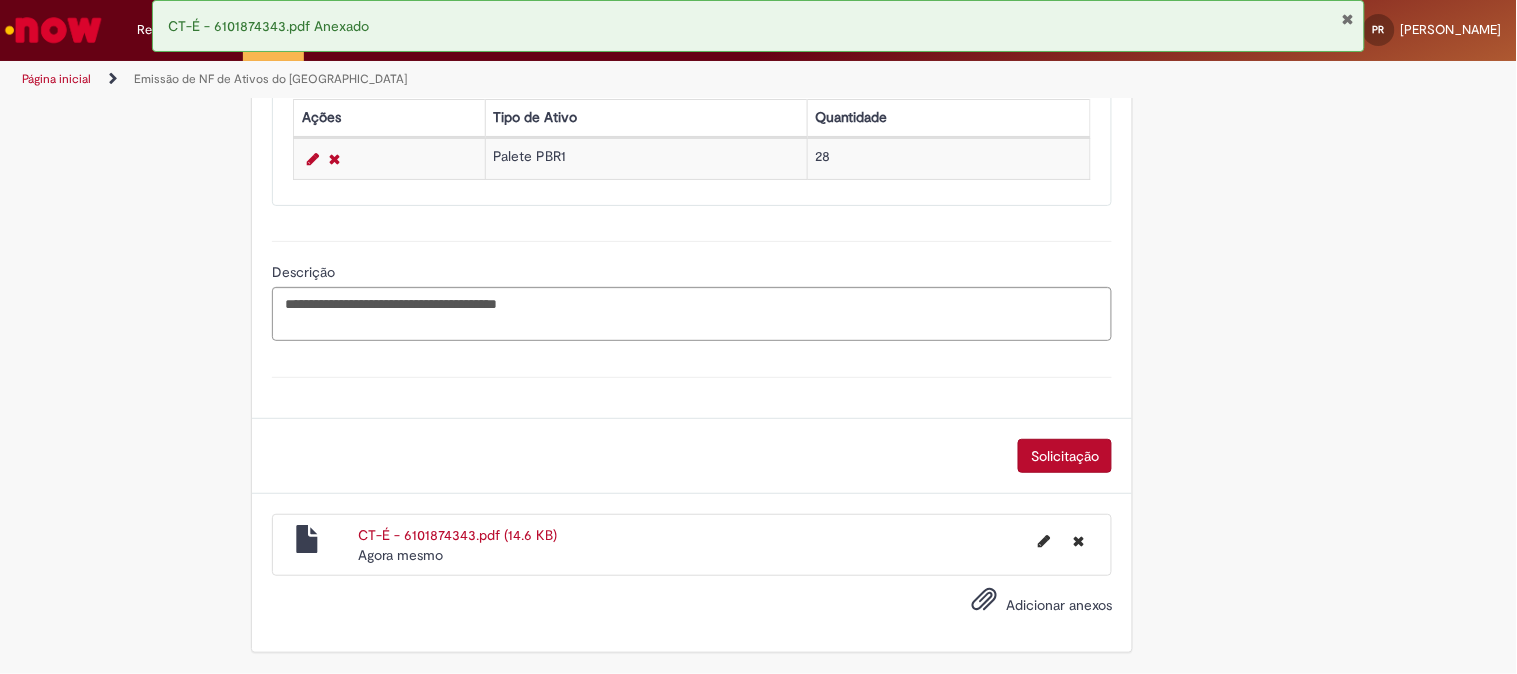 scroll, scrollTop: 1117, scrollLeft: 0, axis: vertical 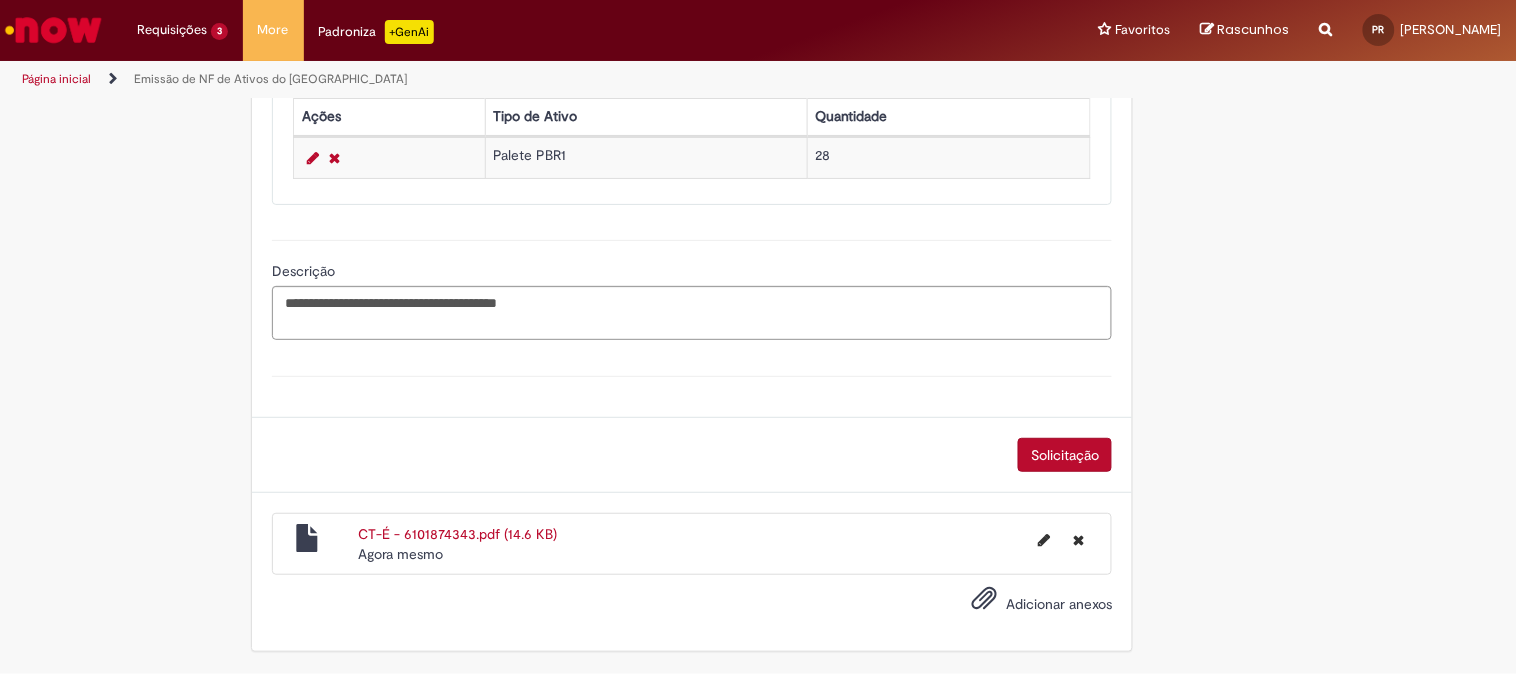 click on "Solicitação" at bounding box center (1065, 455) 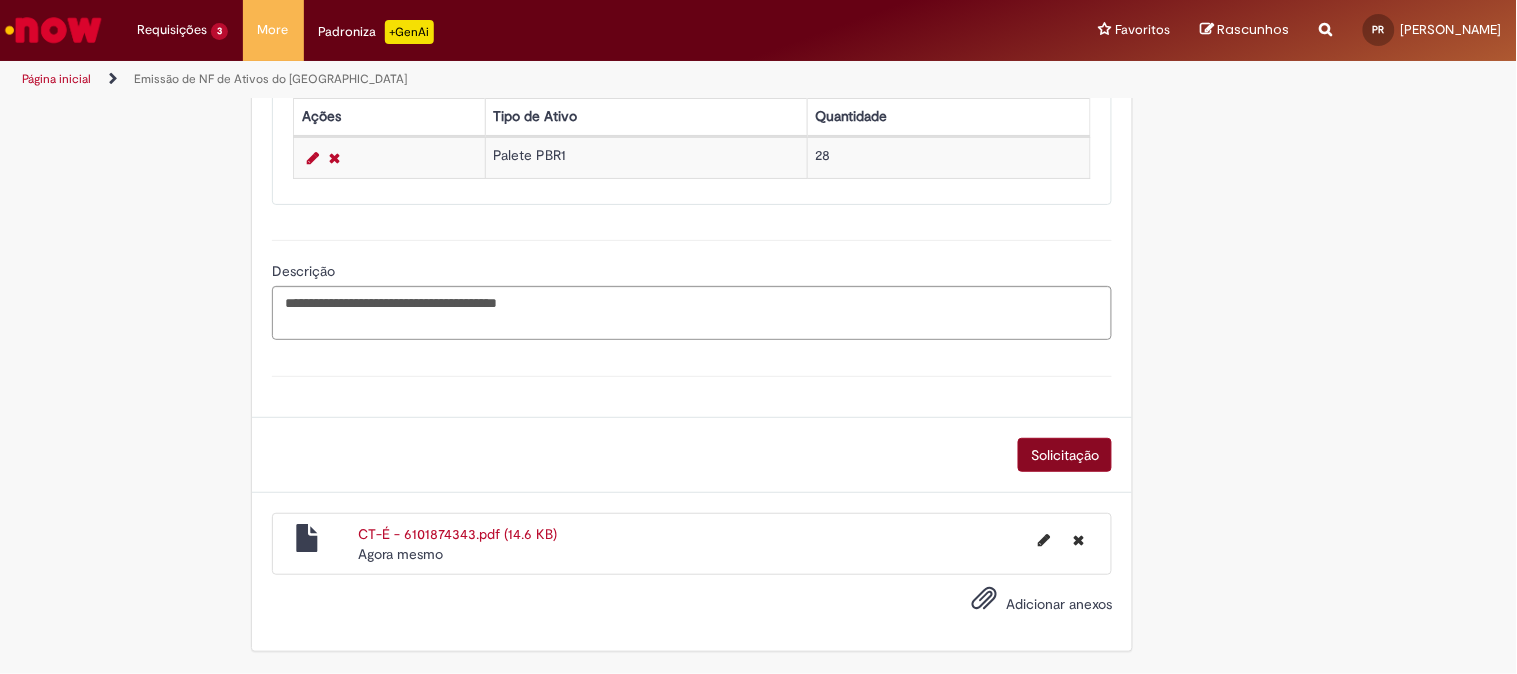 scroll, scrollTop: 611, scrollLeft: 0, axis: vertical 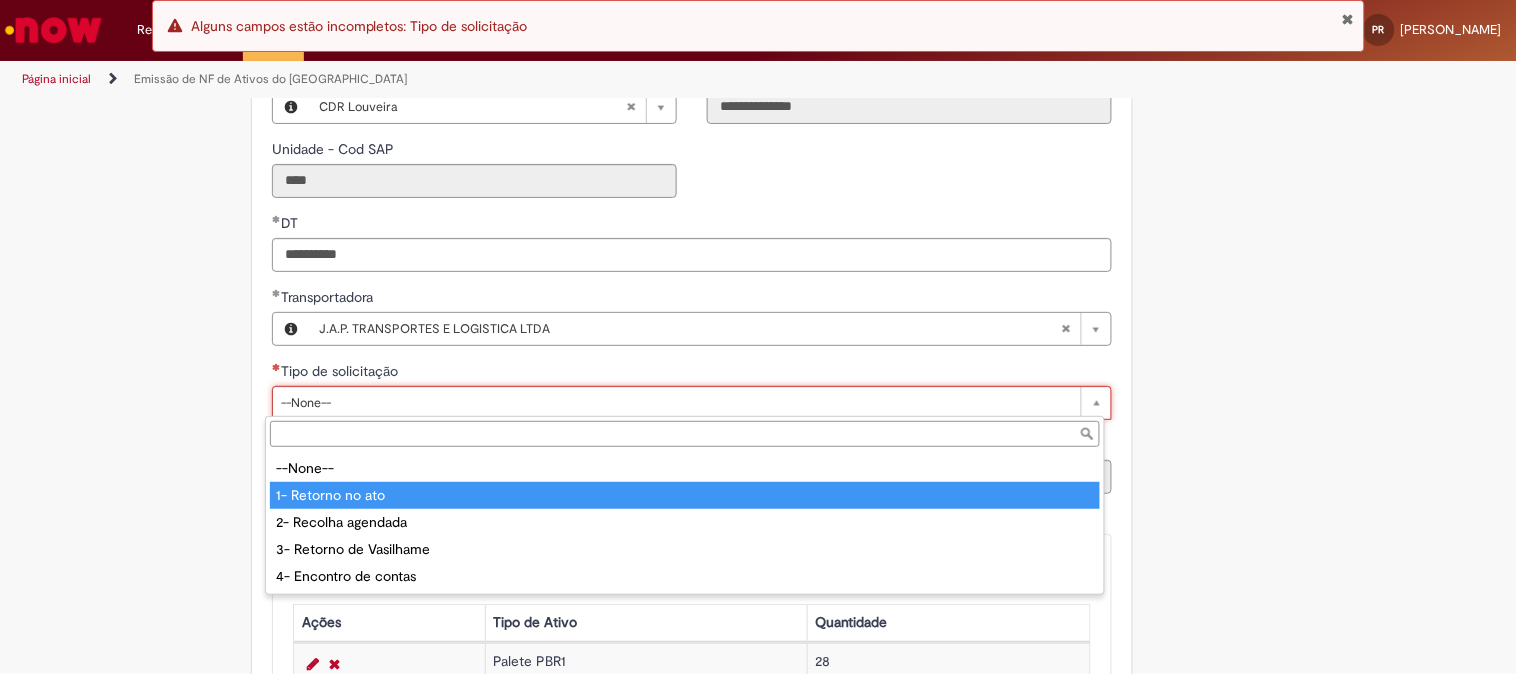 type on "**********" 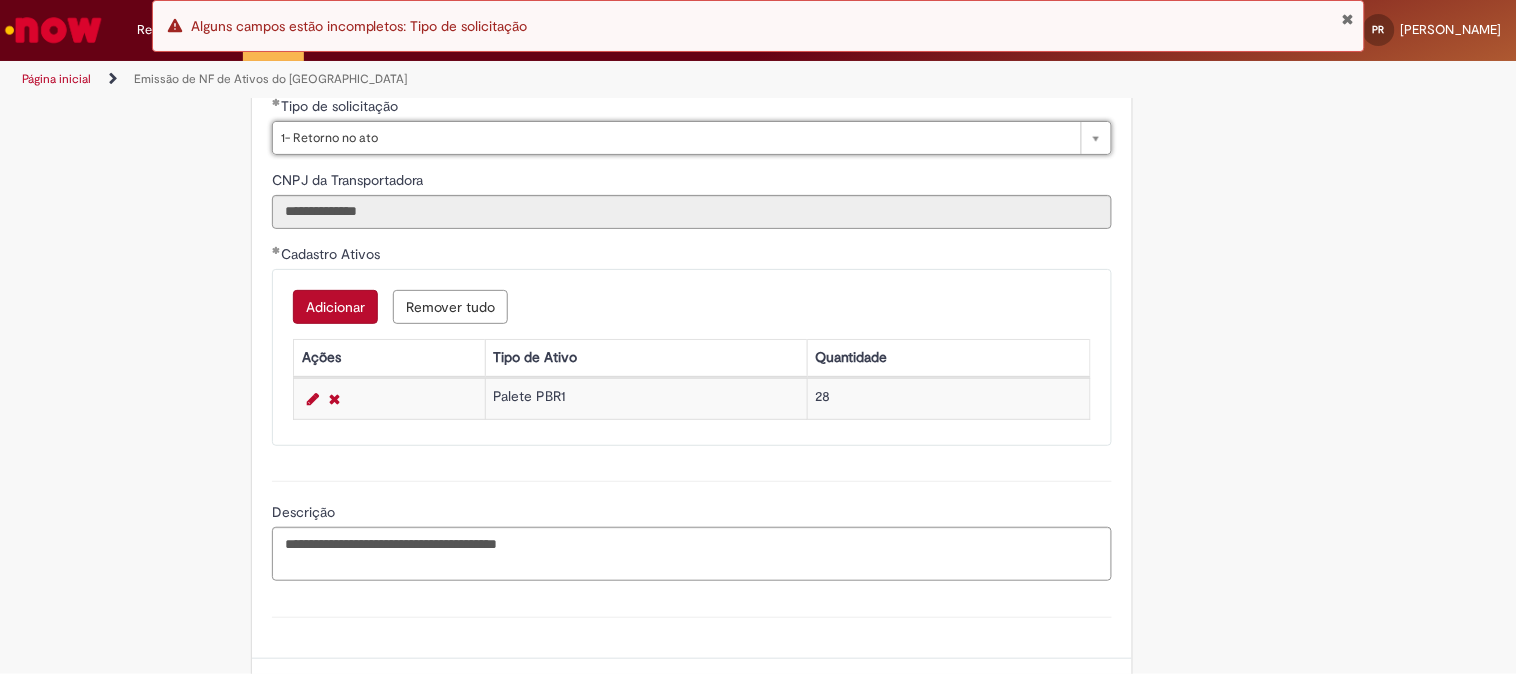 scroll, scrollTop: 1117, scrollLeft: 0, axis: vertical 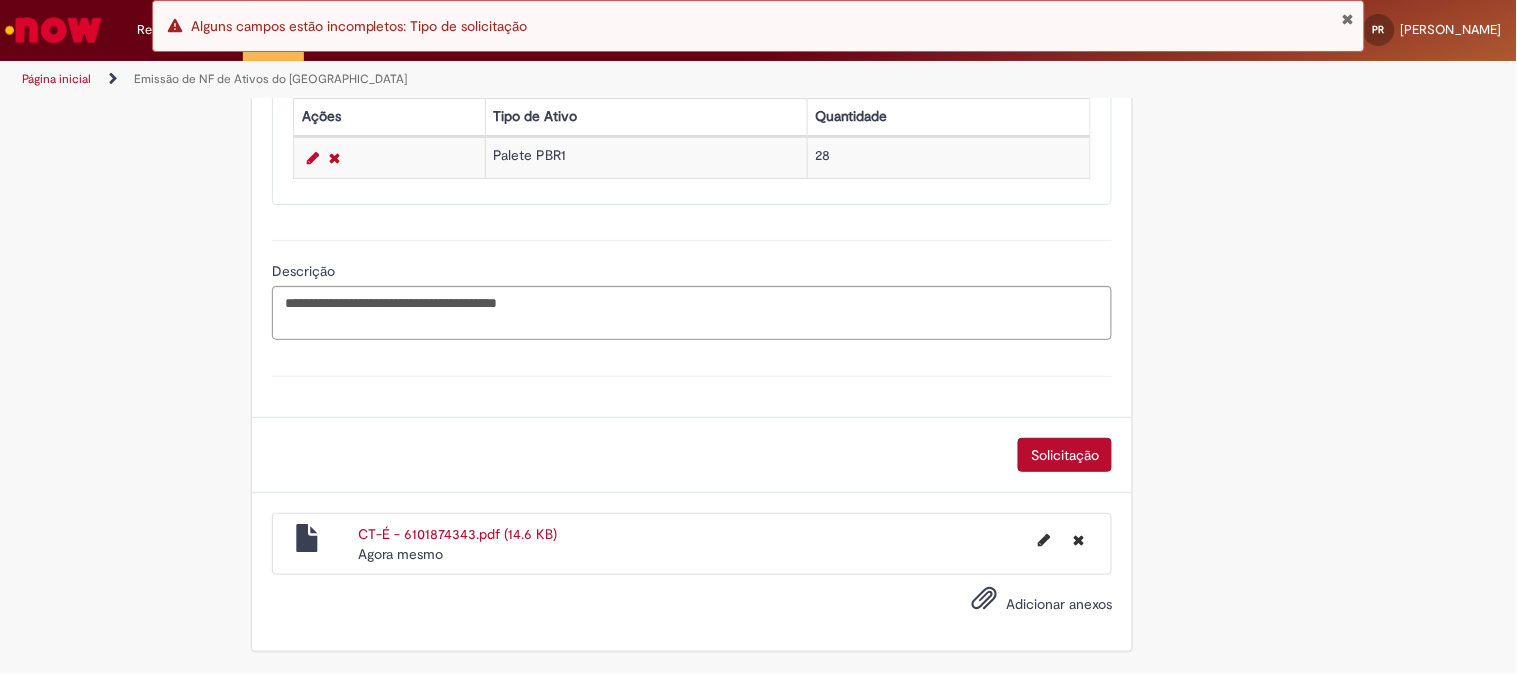 click on "Solicitação" at bounding box center (1065, 455) 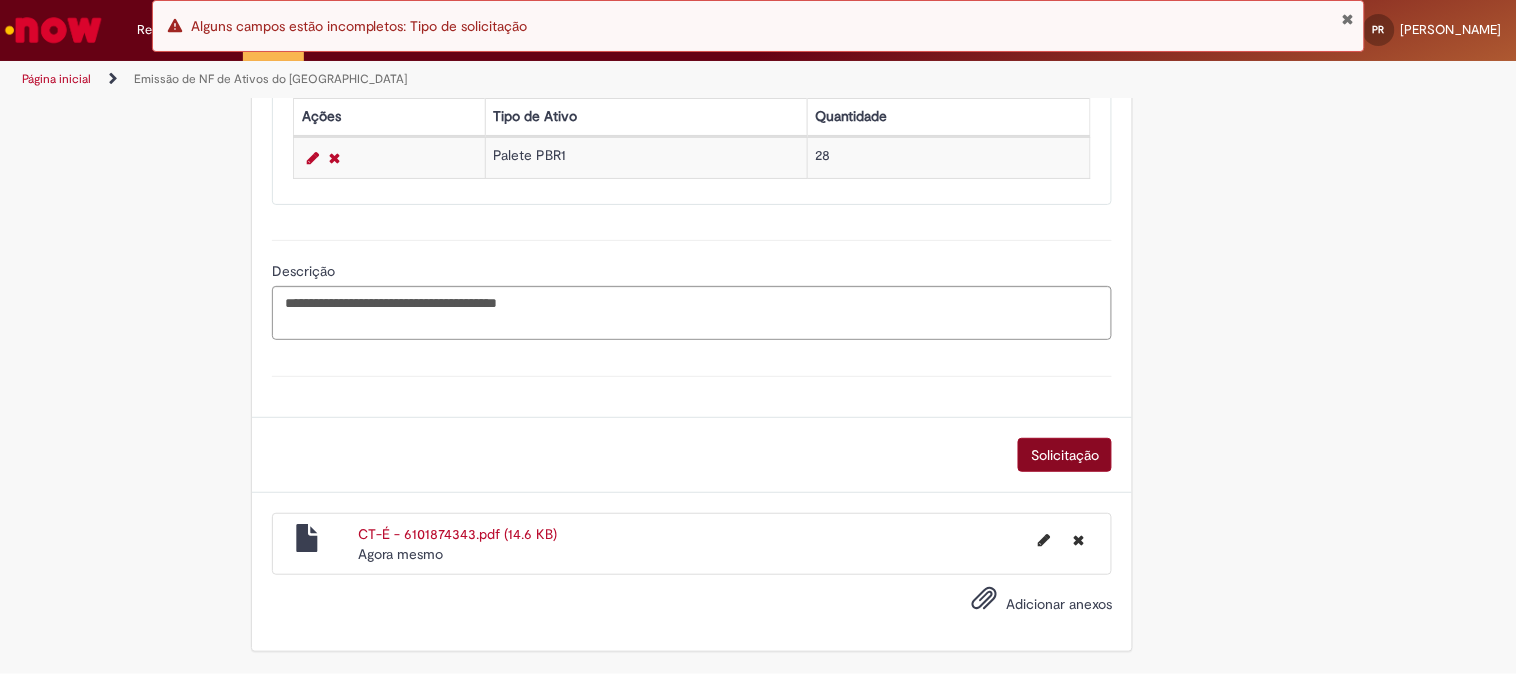 scroll, scrollTop: 1072, scrollLeft: 0, axis: vertical 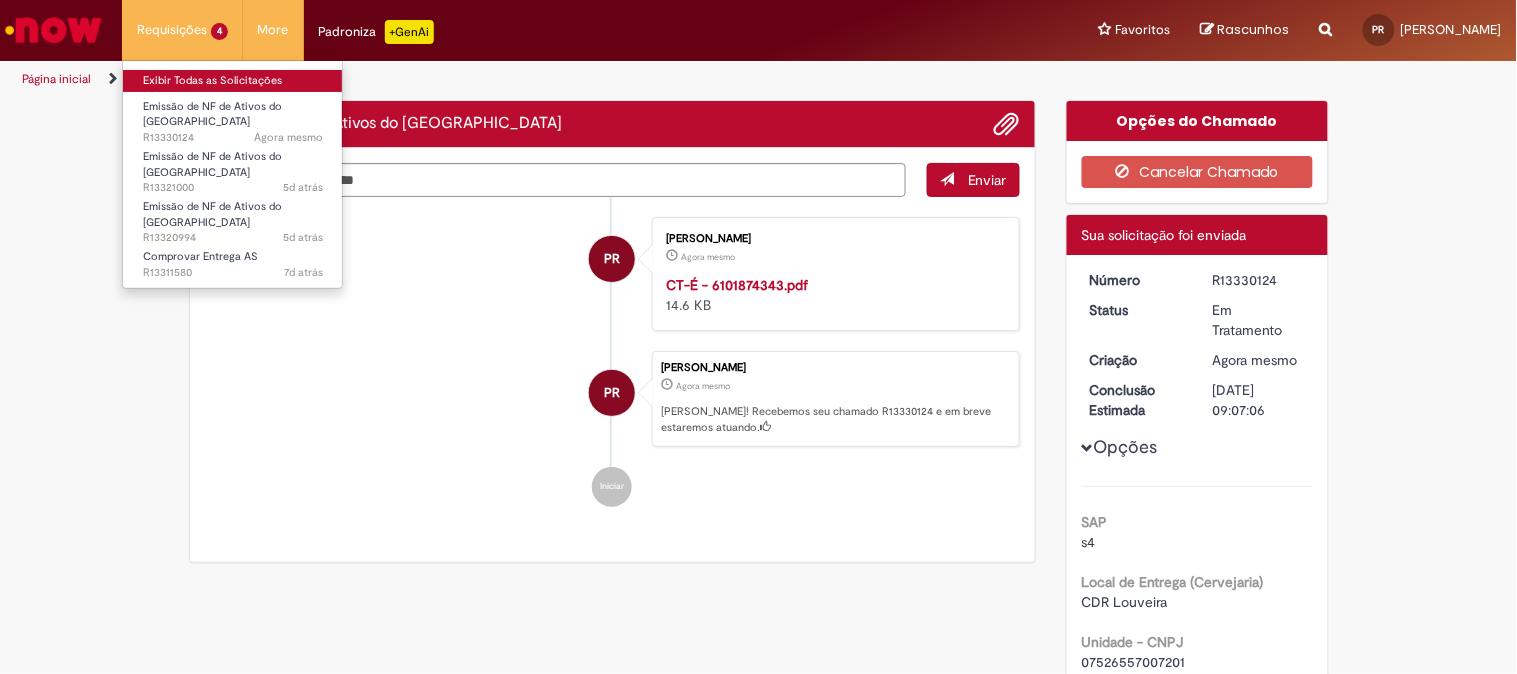 click on "Exibir Todas as Solicitações" at bounding box center (233, 81) 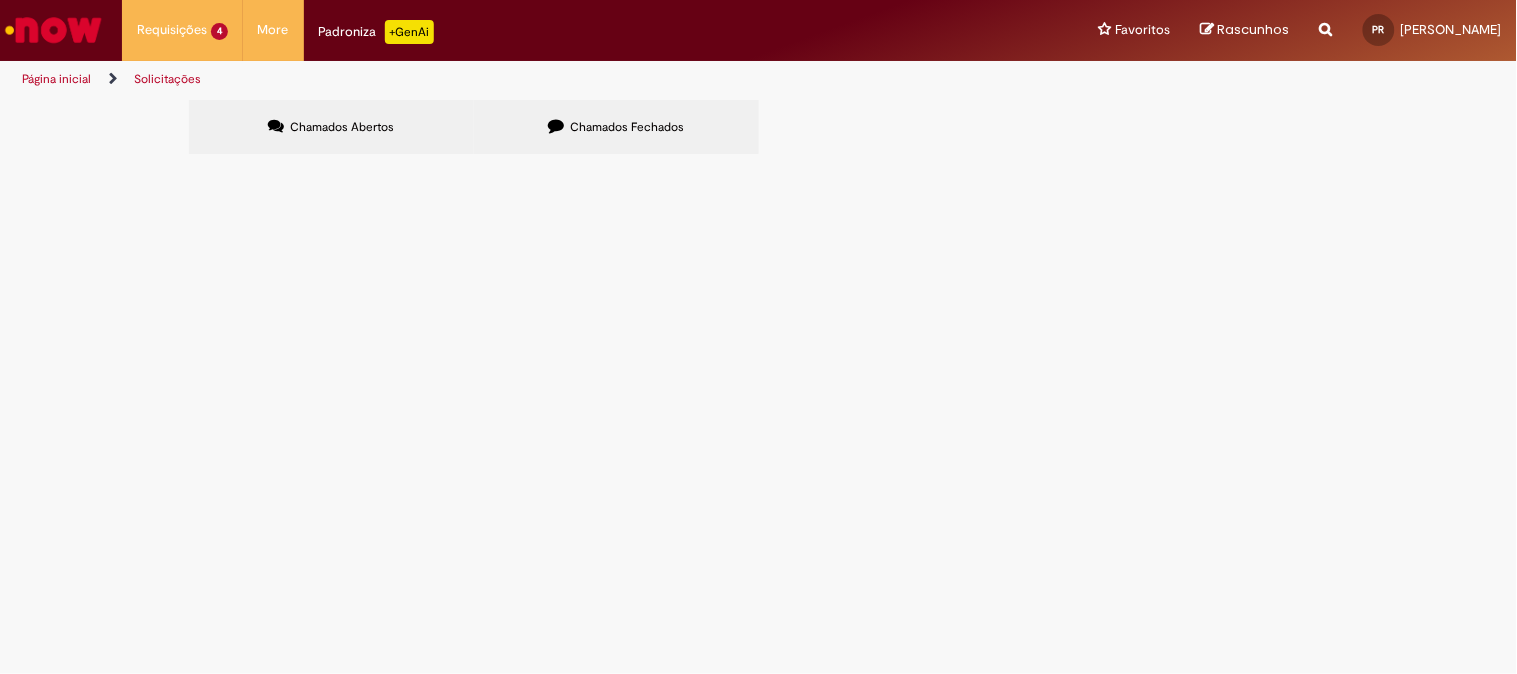click on "Chamados Fechados" at bounding box center (627, 127) 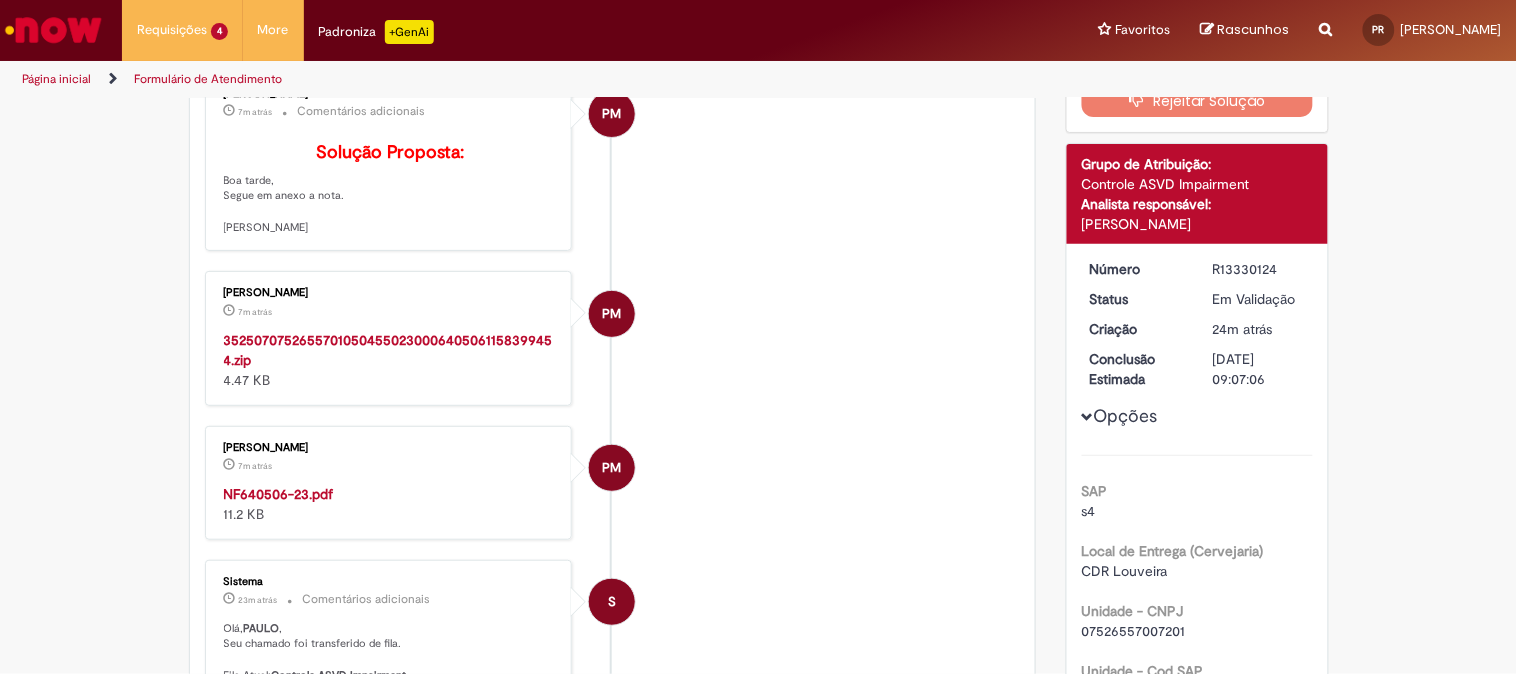 scroll, scrollTop: 226, scrollLeft: 0, axis: vertical 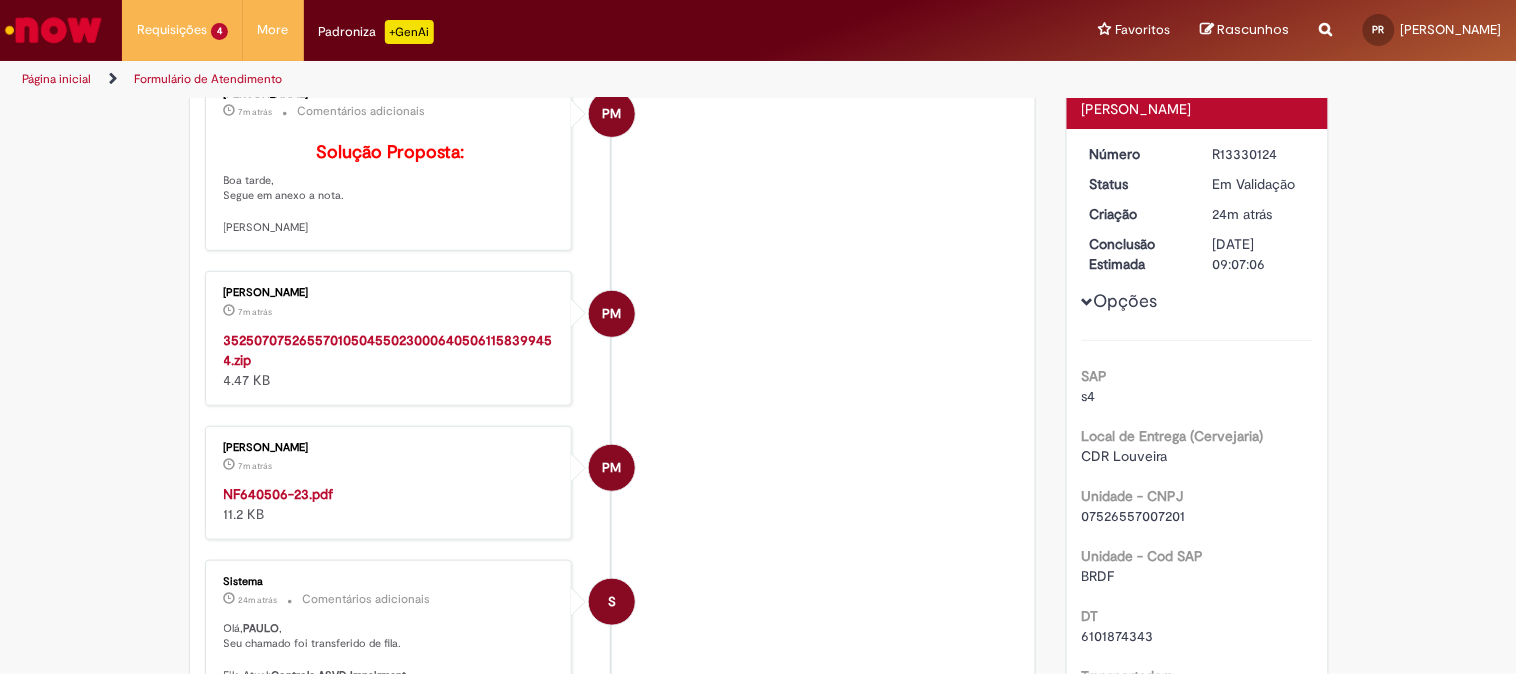 click on "NF640506-23.pdf" at bounding box center (279, 494) 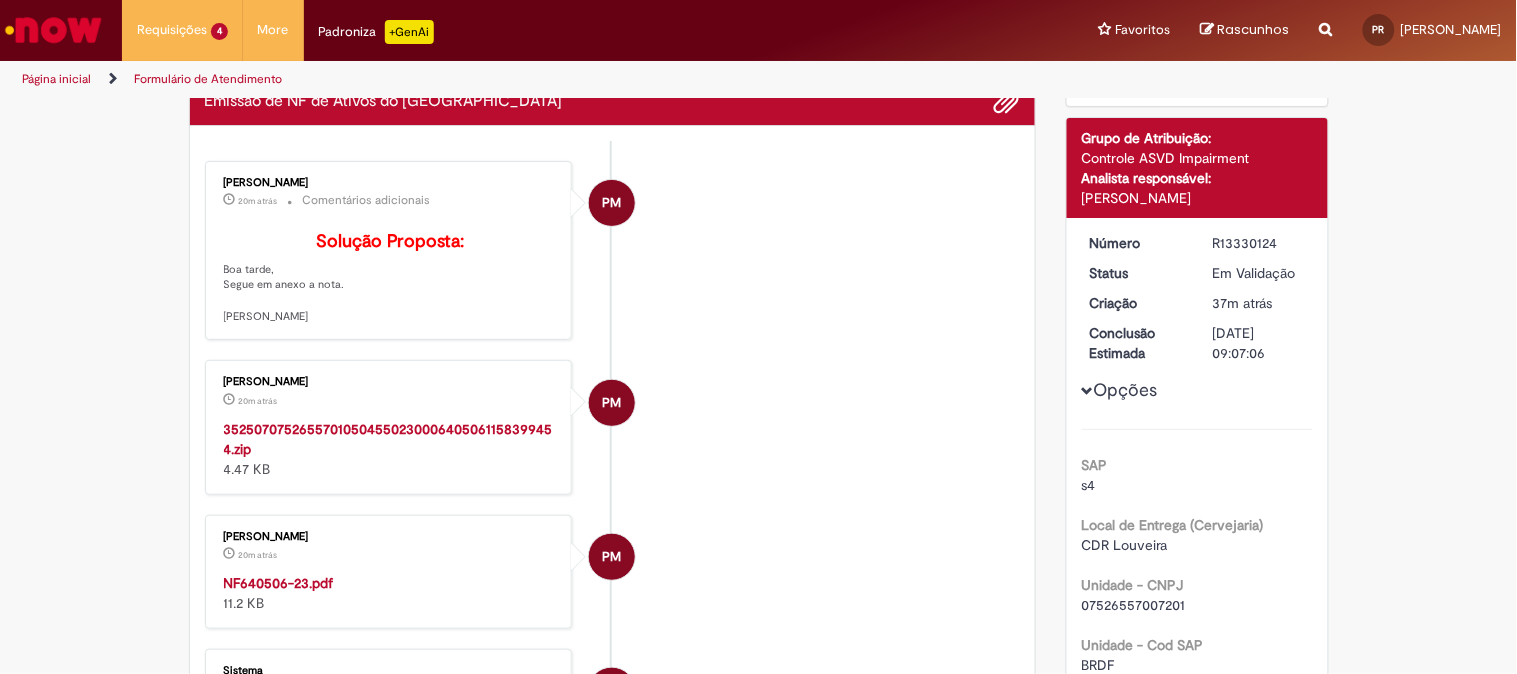 scroll, scrollTop: 0, scrollLeft: 0, axis: both 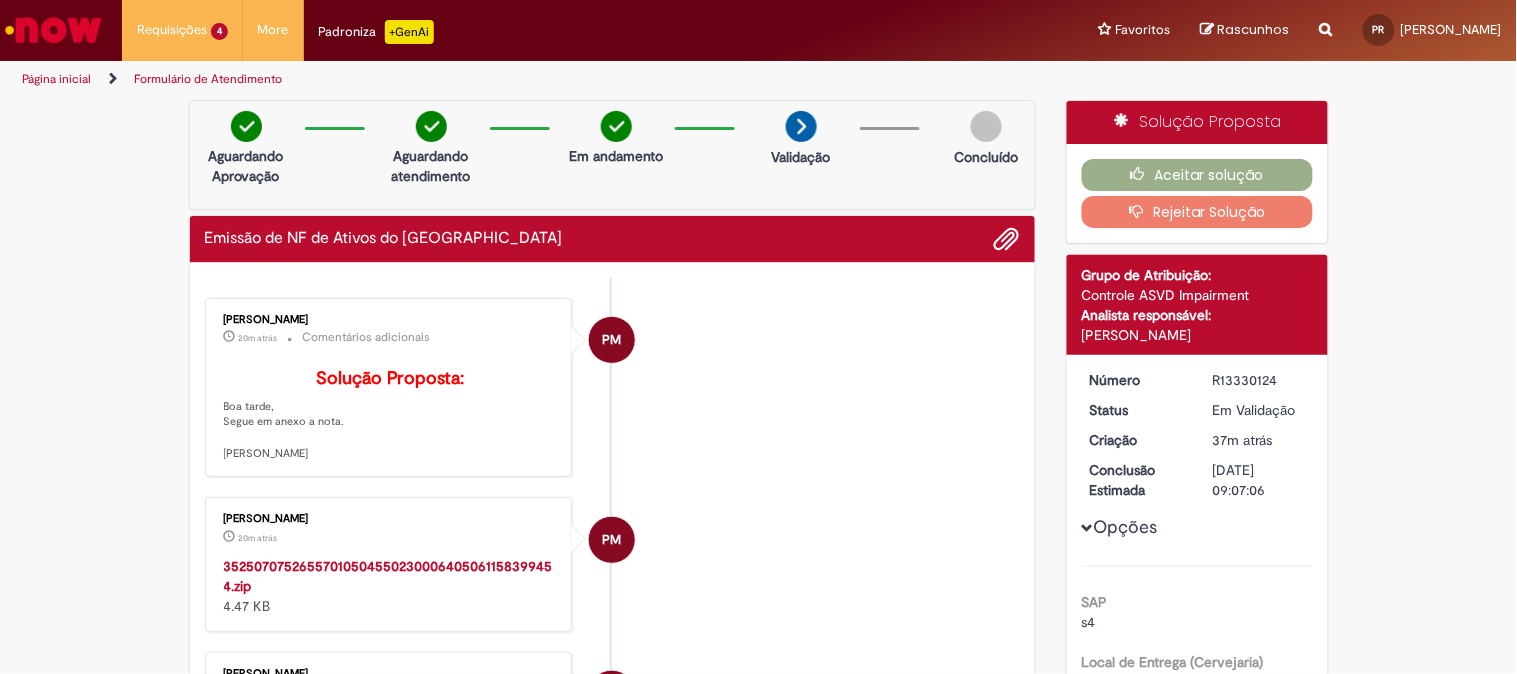 click at bounding box center [53, 30] 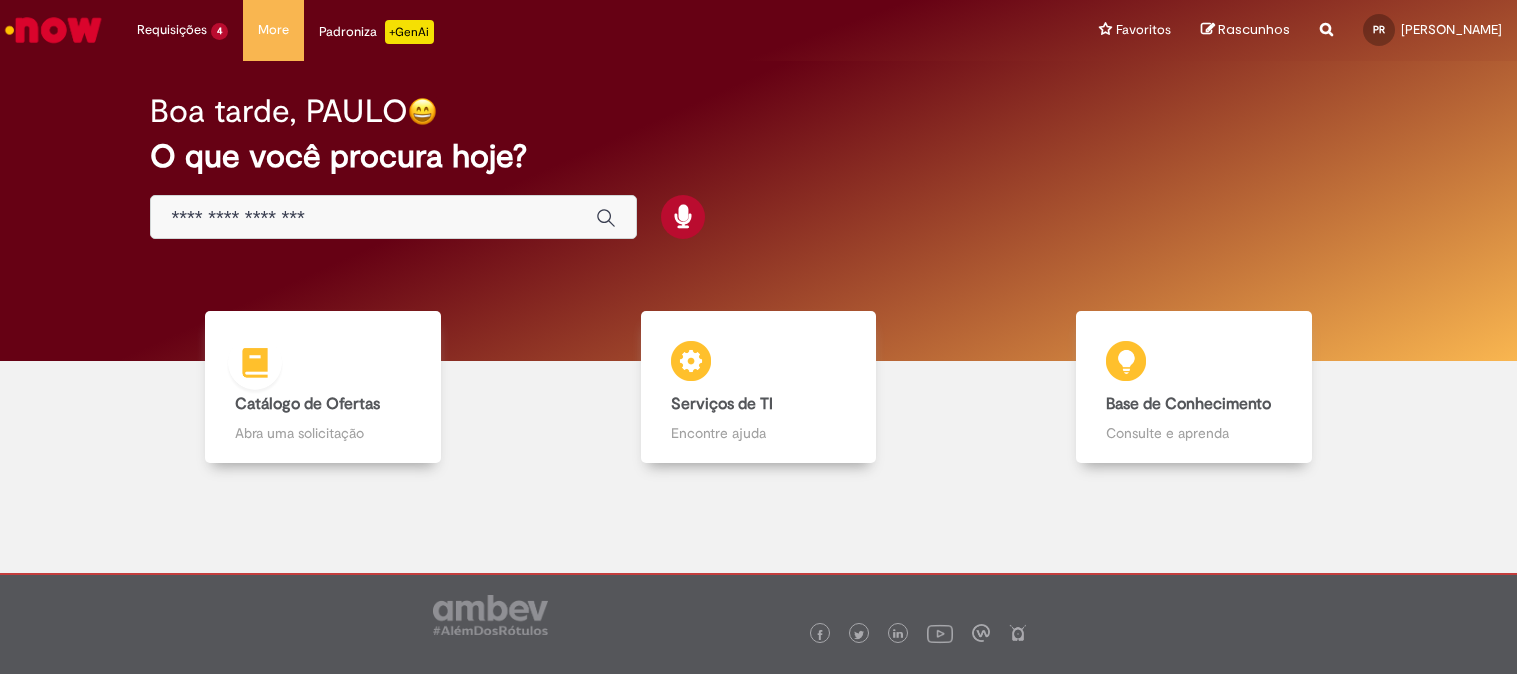 scroll, scrollTop: 0, scrollLeft: 0, axis: both 